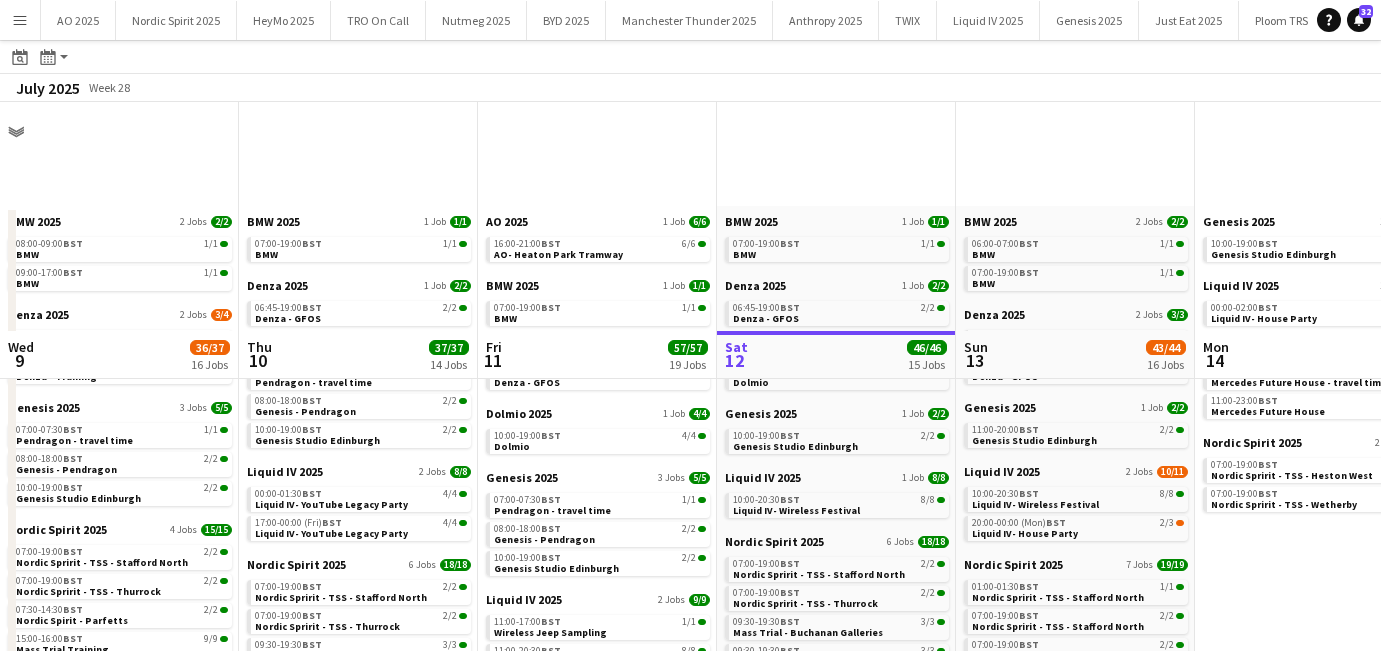 scroll, scrollTop: 228, scrollLeft: 0, axis: vertical 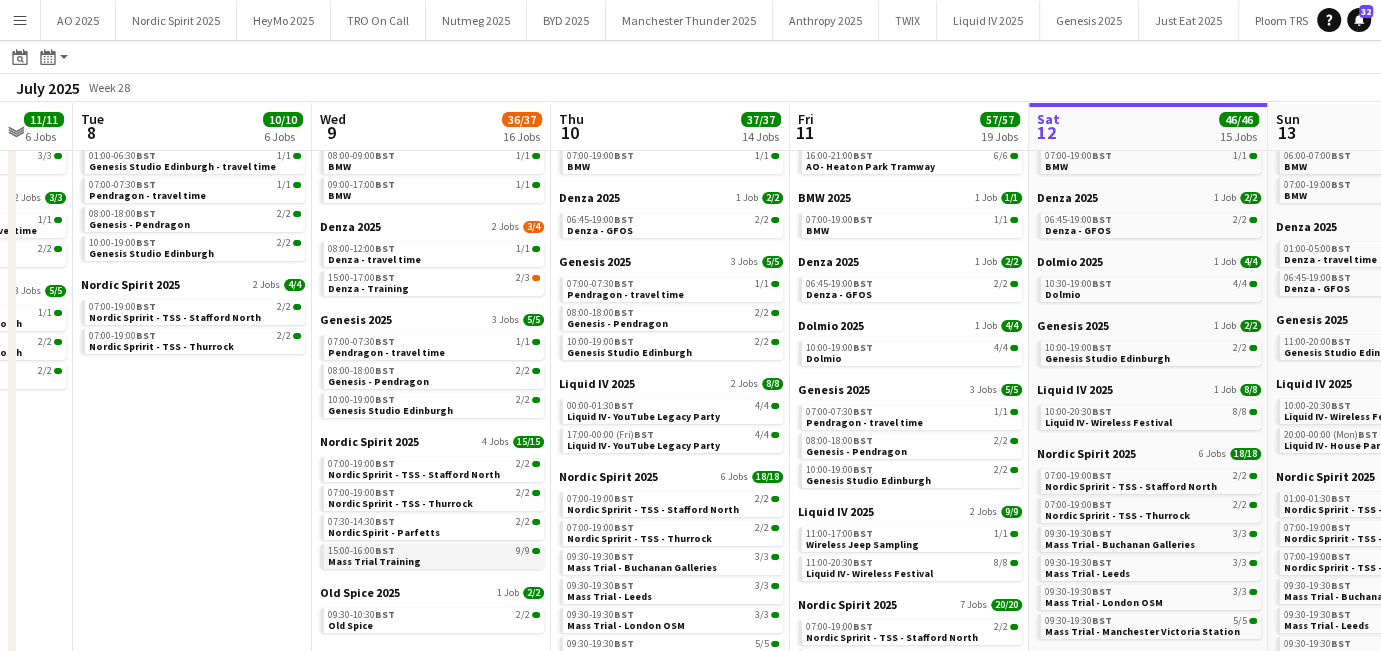 click on "Mass Trial Training" at bounding box center (374, 561) 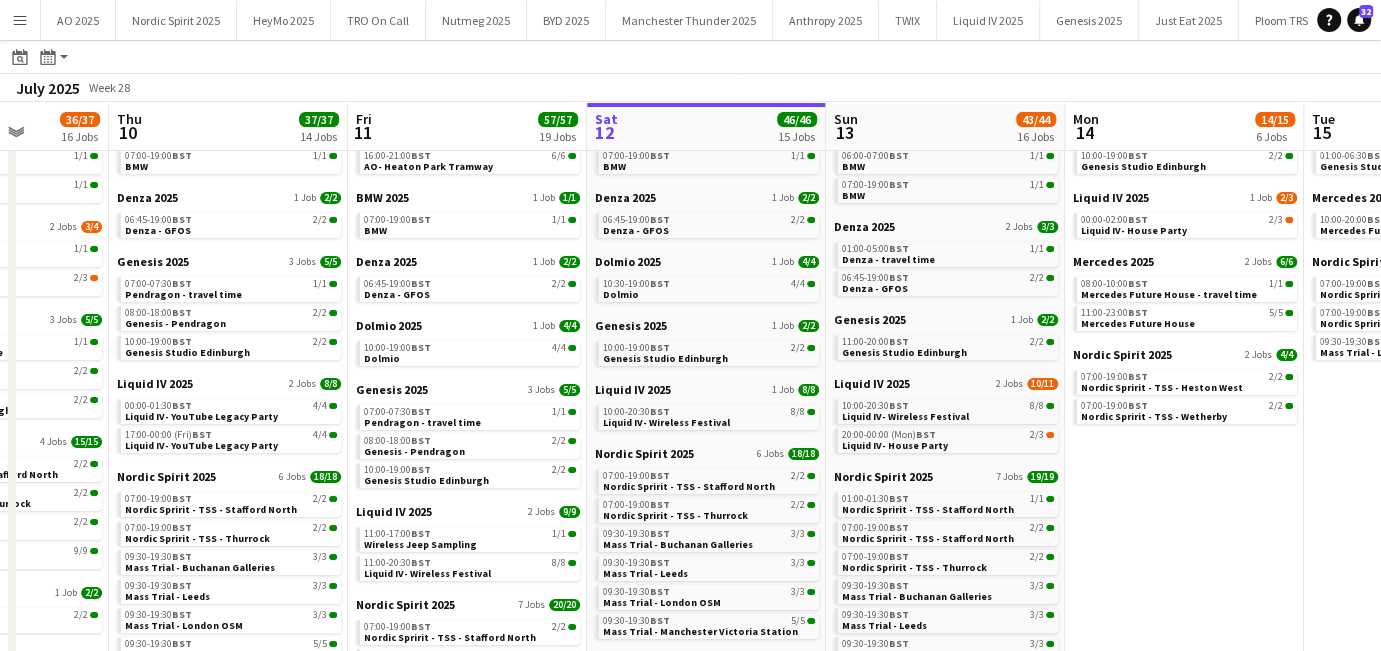 scroll, scrollTop: 0, scrollLeft: 621, axis: horizontal 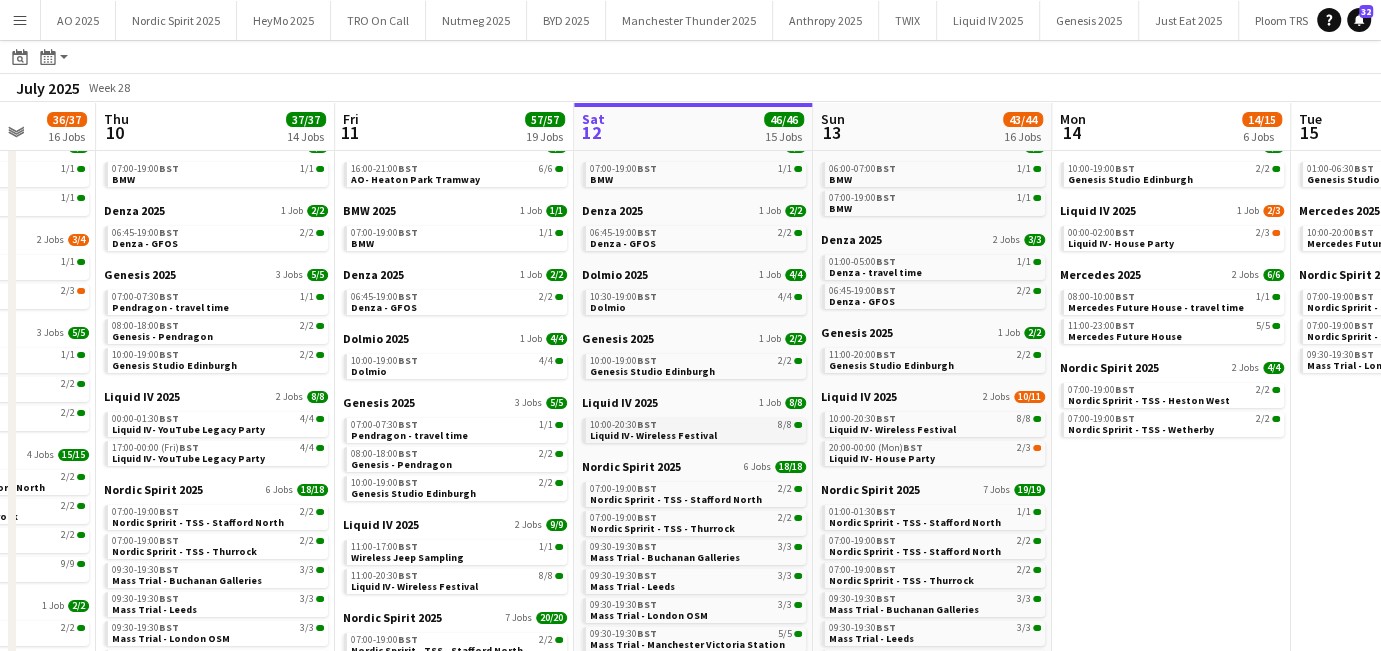 click on "BST" at bounding box center (647, 424) 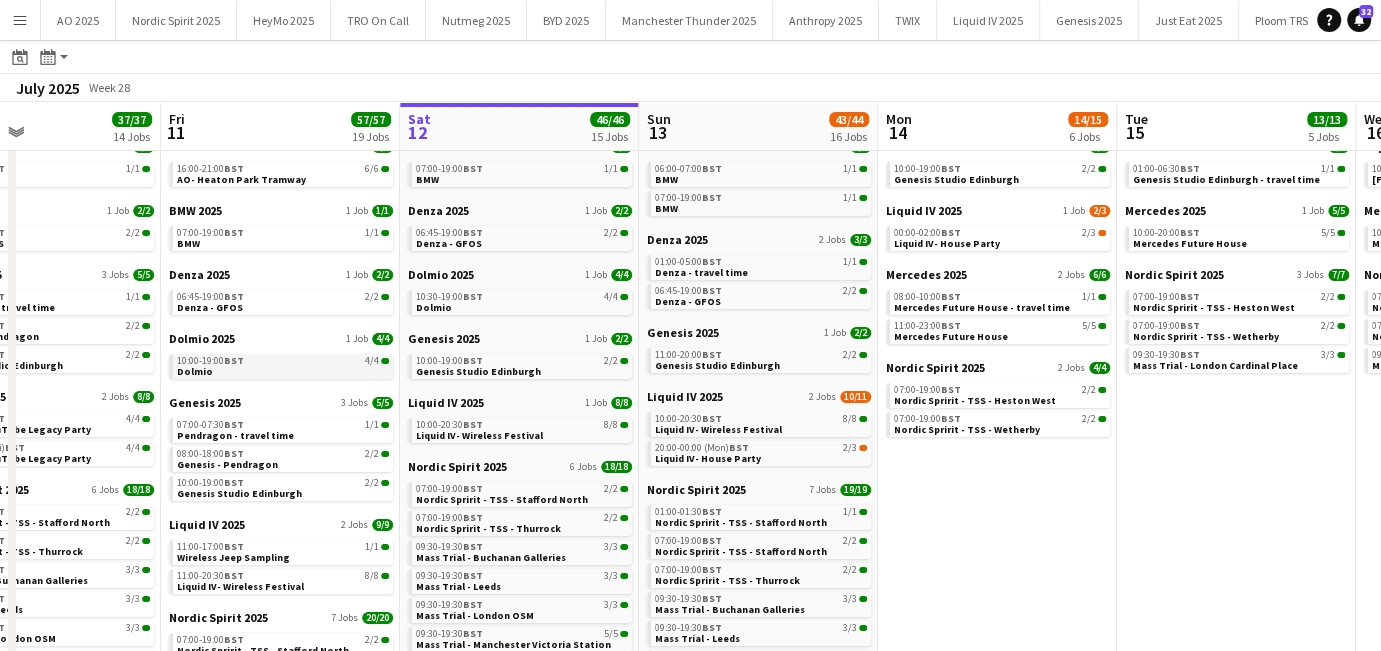 scroll, scrollTop: 0, scrollLeft: 797, axis: horizontal 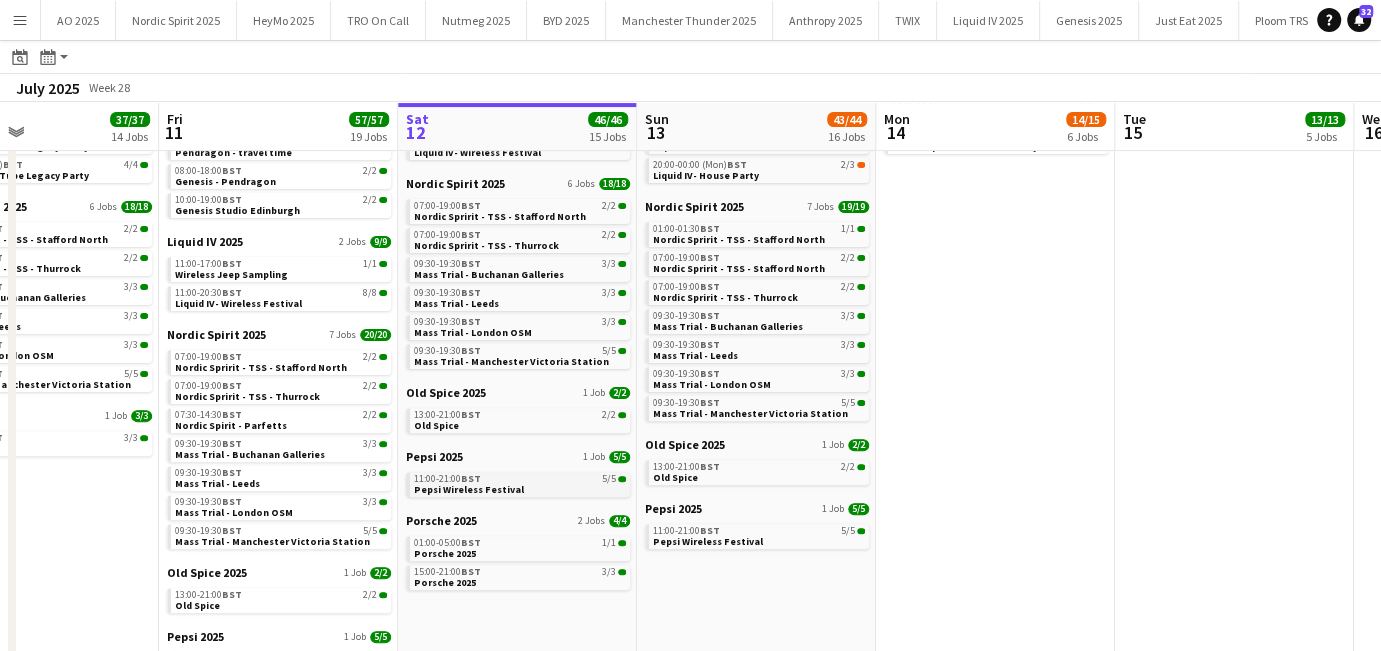 click on "Pepsi Wireless Festival" at bounding box center [469, 489] 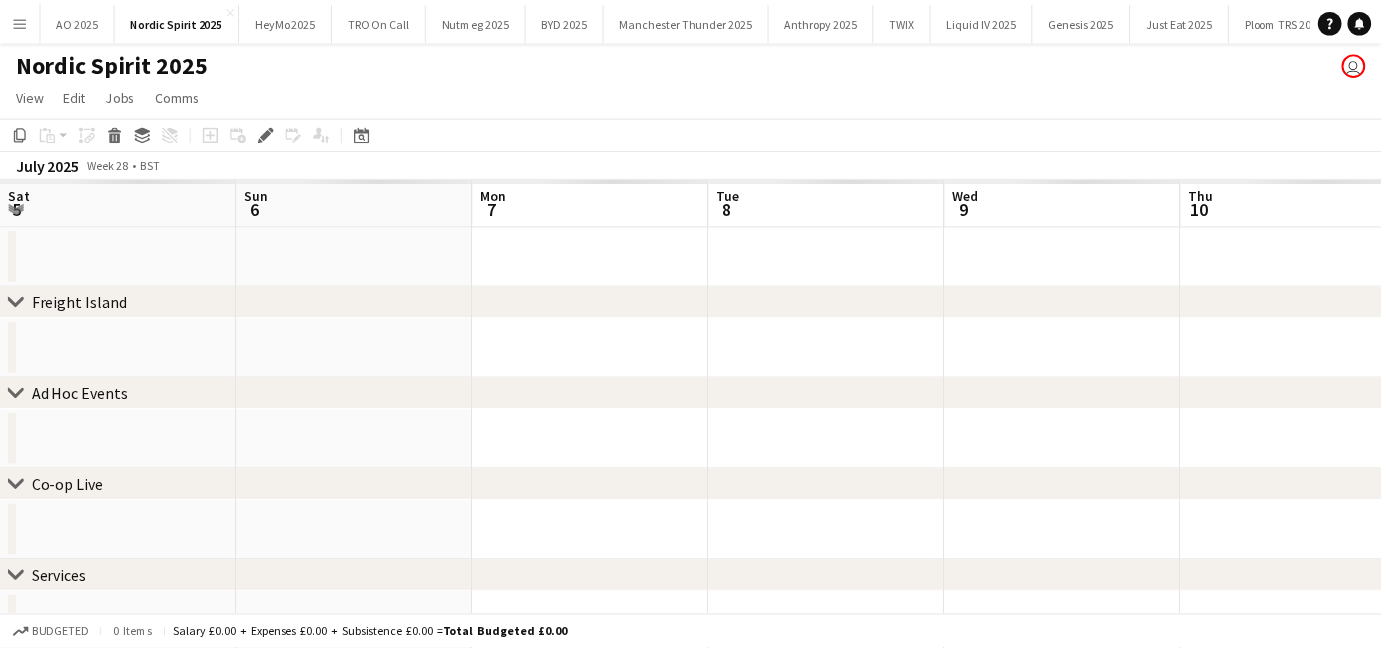 scroll, scrollTop: 0, scrollLeft: 0, axis: both 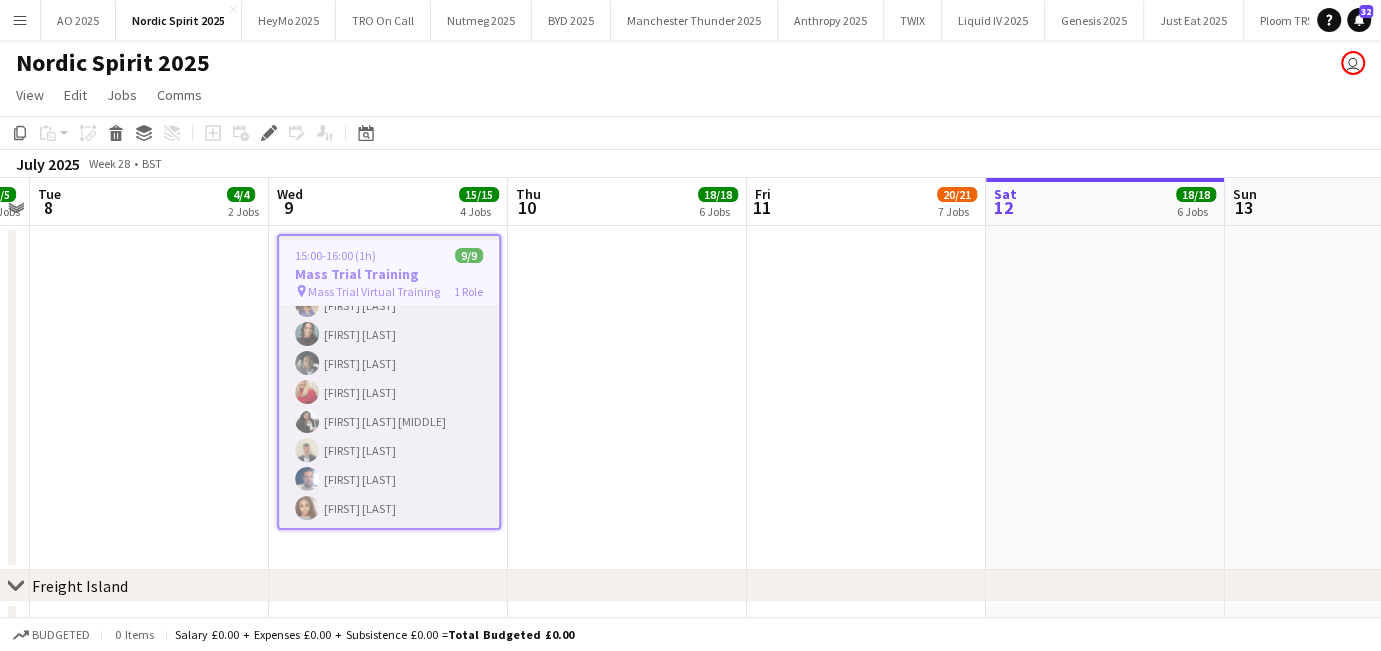 click on "Events (Training Time)   9/9   15:00-16:00 (1h)
[FIRST] [LAST] ! [FIRST] [LAST] [FIRST] [LAST] [FIRST] [LAST] [FIRST] [LAST] [FIRST] [LAST] [FIRST] [LAST] [FIRST] [LAST] [FIRST] [LAST]" at bounding box center (389, 378) 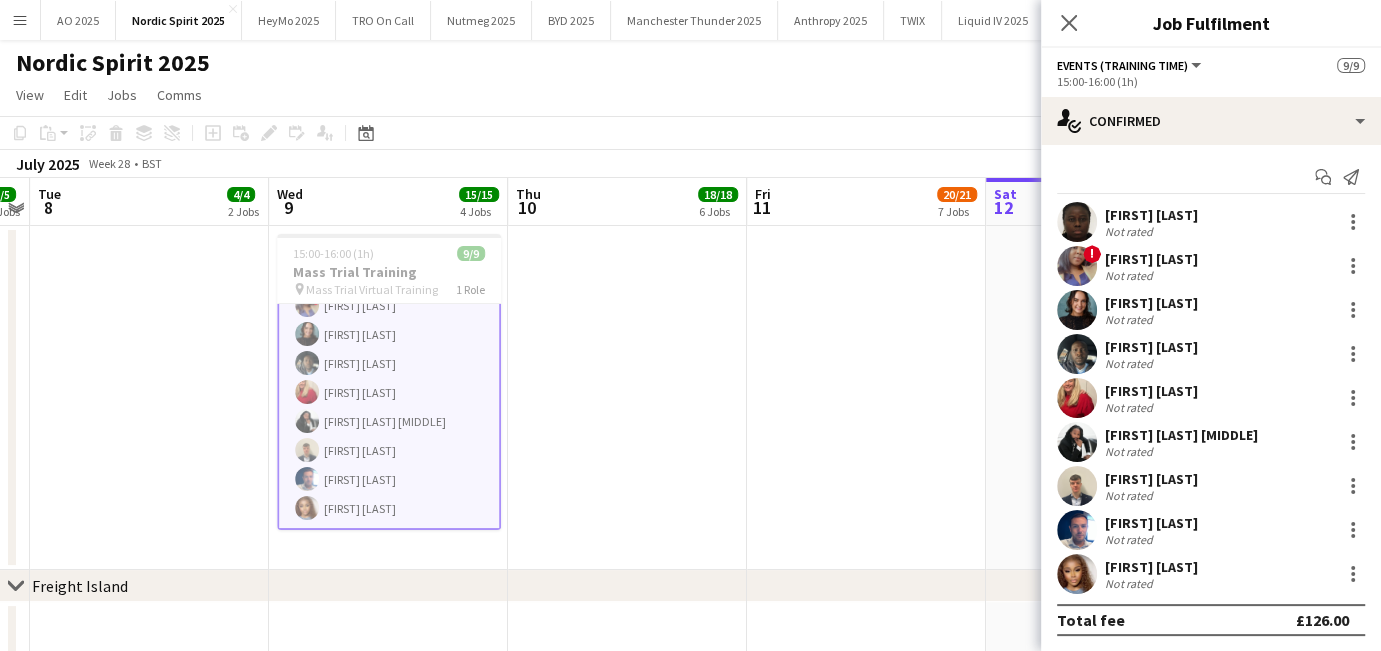 click on "Events (Training Time)   9/9   15:00-16:00 (1h)
[FIRST] [LAST] ! [FIRST] [LAST] [FIRST] [LAST] [FIRST] [LAST] [FIRST] [LAST] [FIRST] [LAST] [FIRST] [LAST] [FIRST] [LAST] [FIRST] [LAST]" at bounding box center [389, 378] 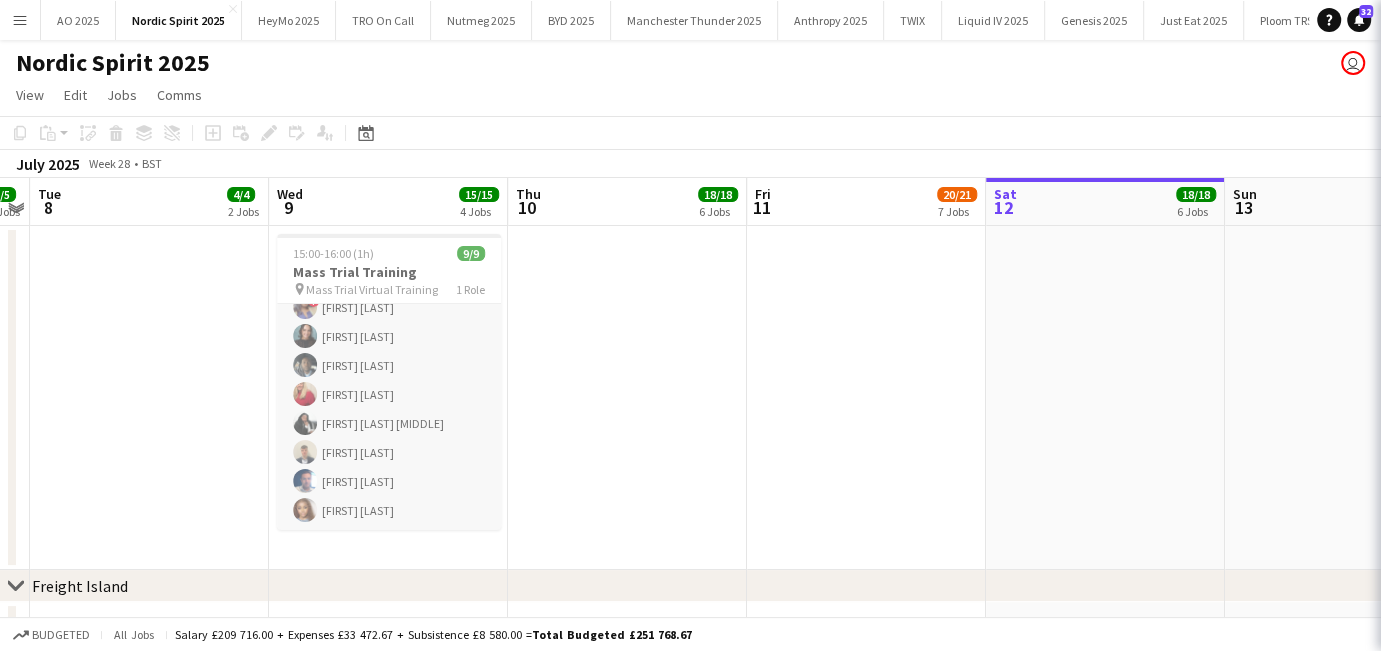 scroll, scrollTop: 79, scrollLeft: 0, axis: vertical 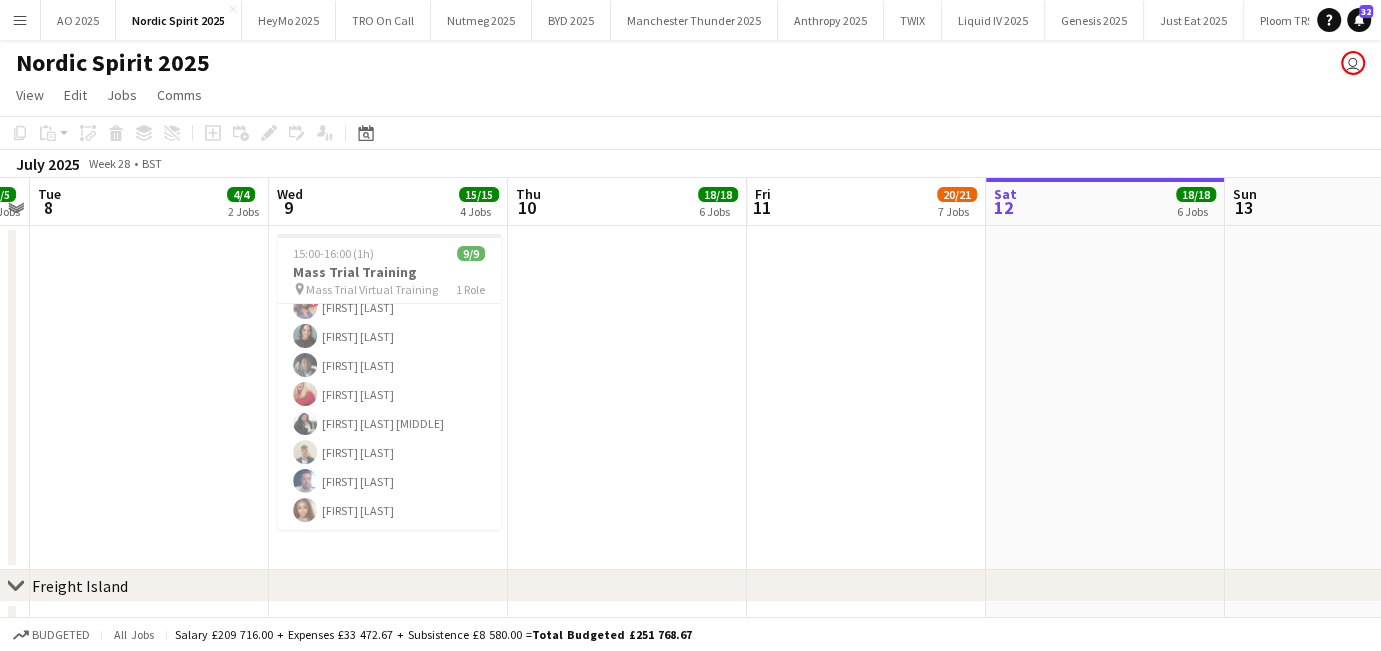 click at bounding box center (149, 398) 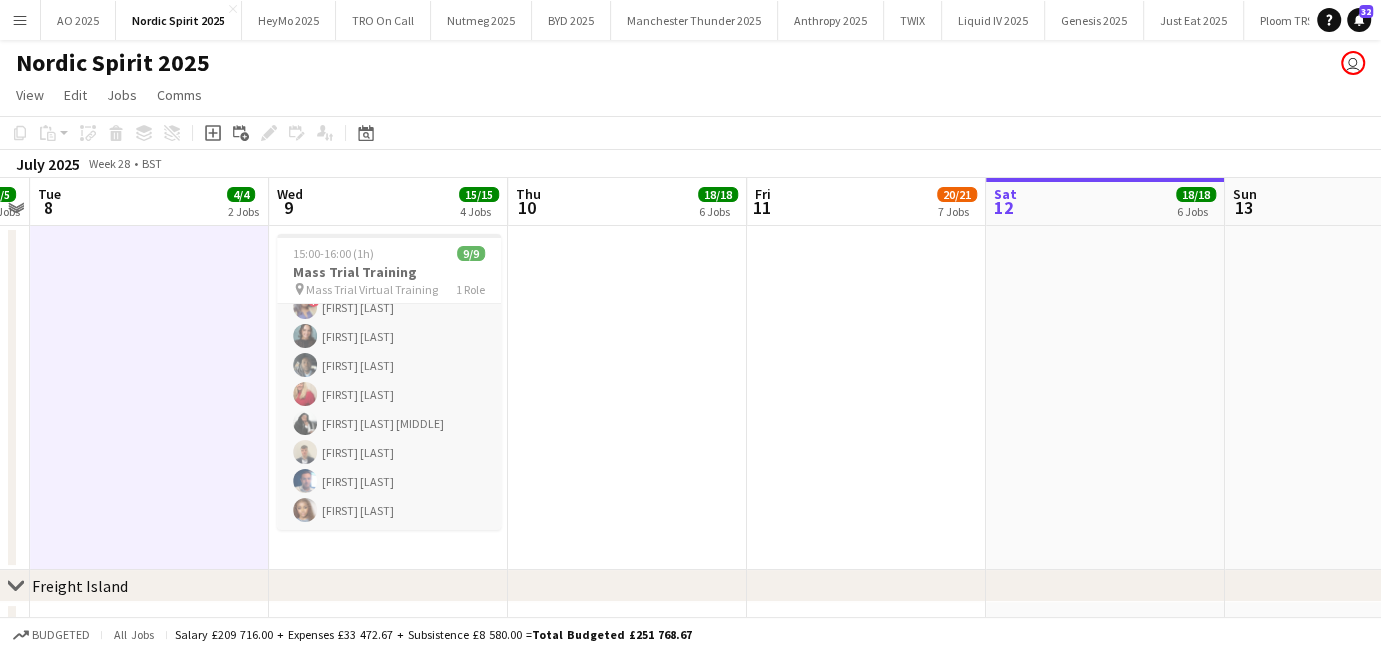 click at bounding box center [305, 365] 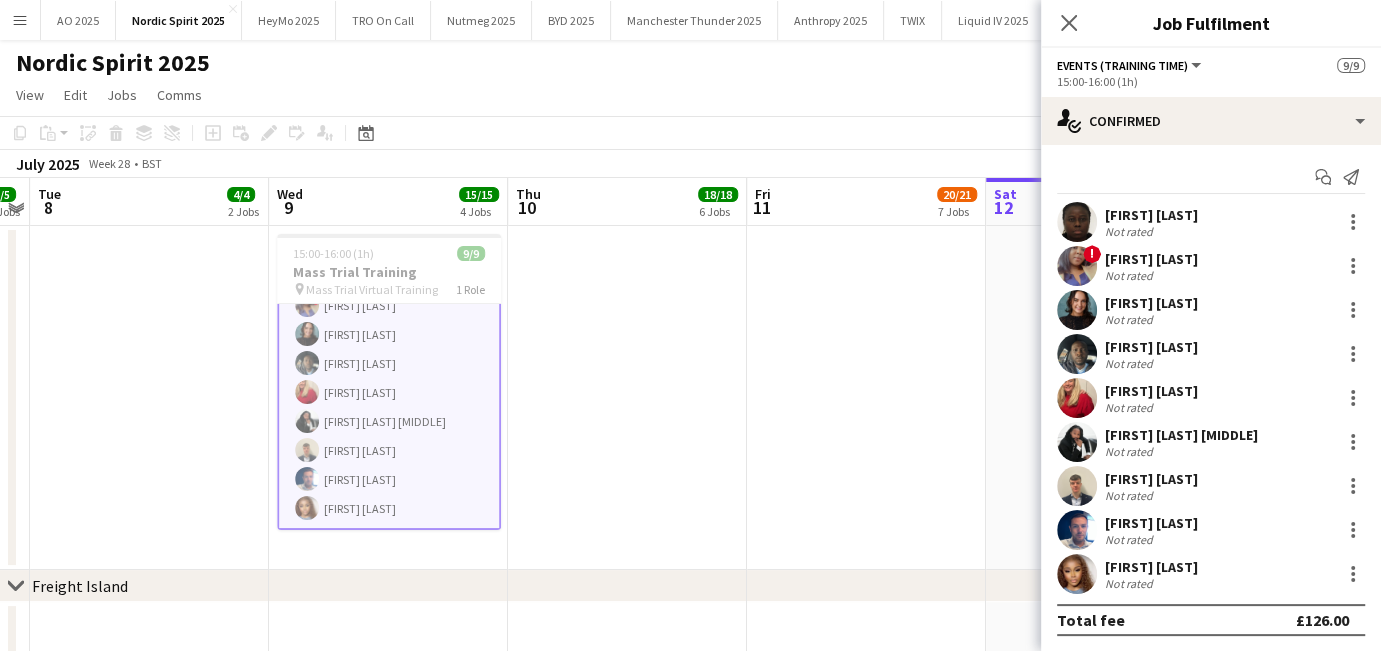 click on "Add job
Add linked Job
Edit
Edit linked Job
Applicants" 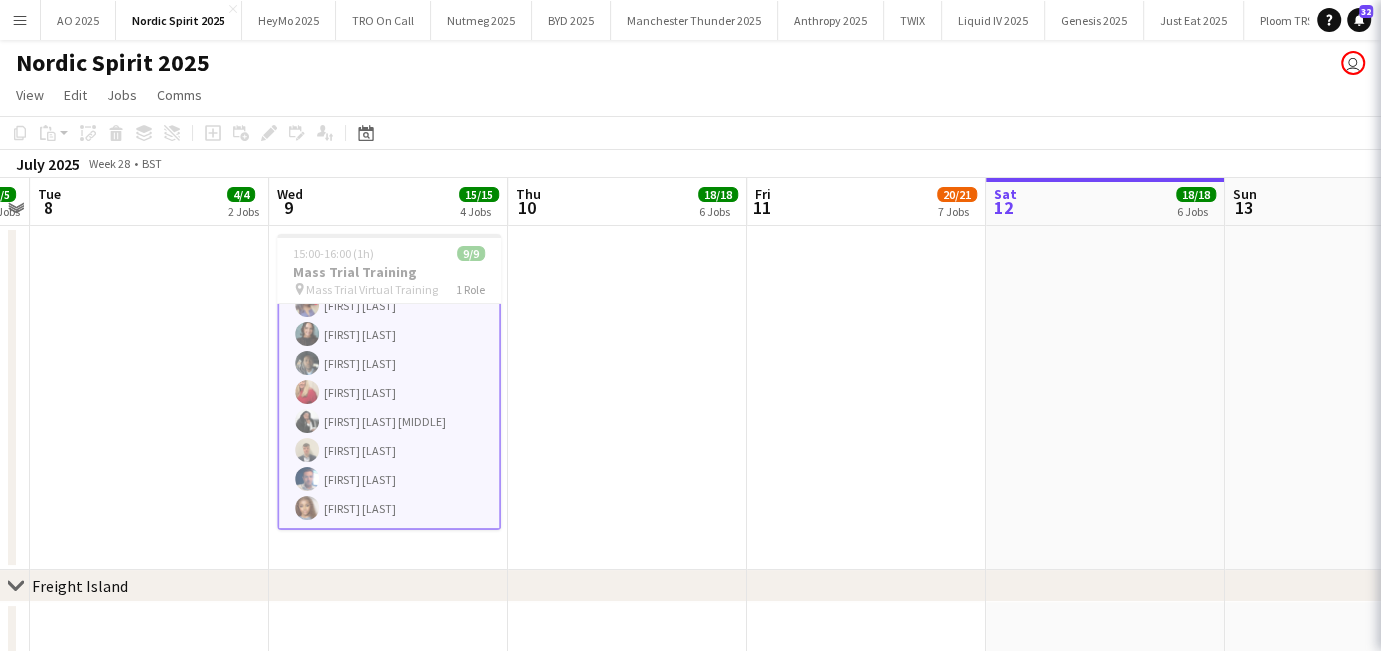 scroll, scrollTop: 79, scrollLeft: 0, axis: vertical 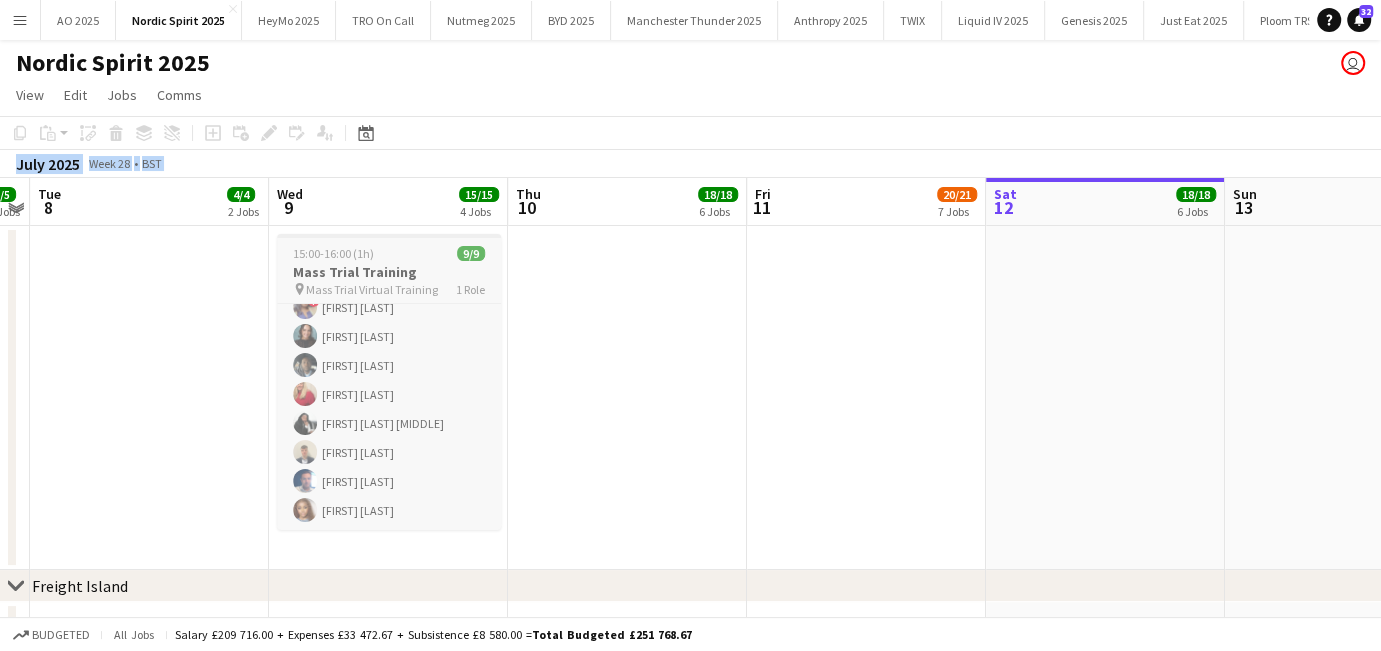 drag, startPoint x: 271, startPoint y: 138, endPoint x: 325, endPoint y: 255, distance: 128.86038 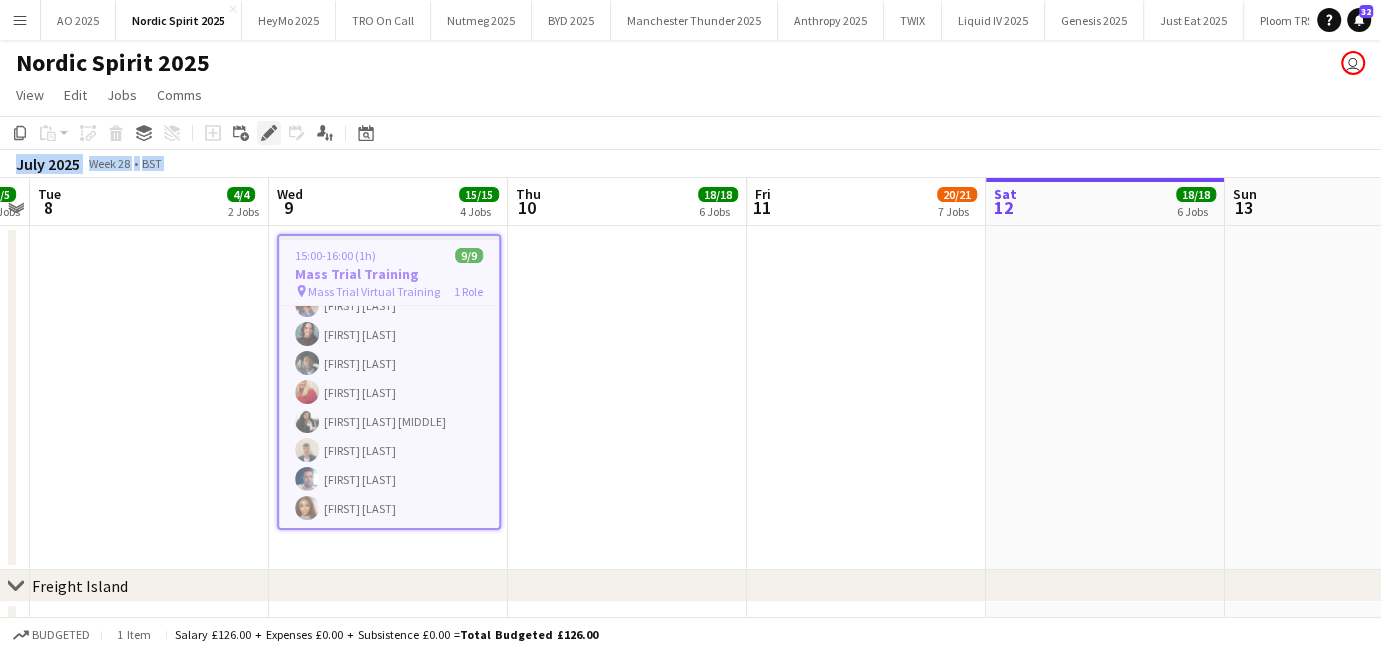 click on "Edit" 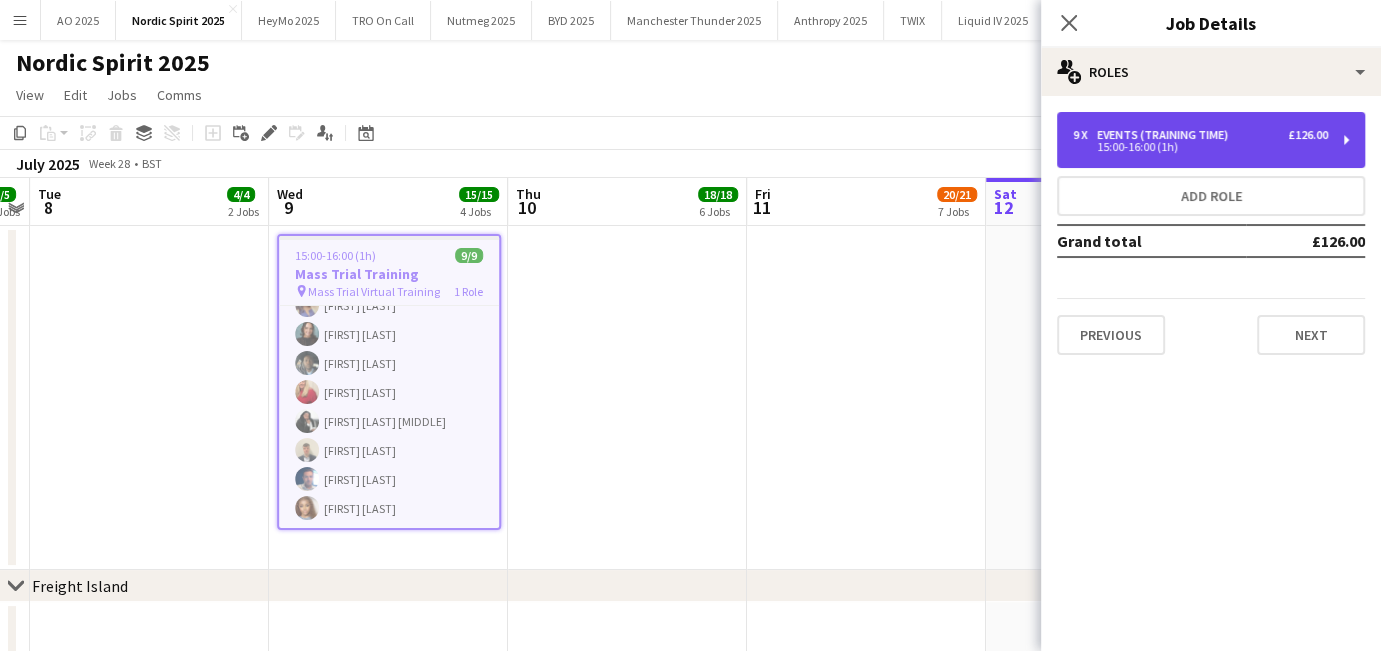 click on "9 x   Events (Training Time)   £126.00" at bounding box center [1200, 135] 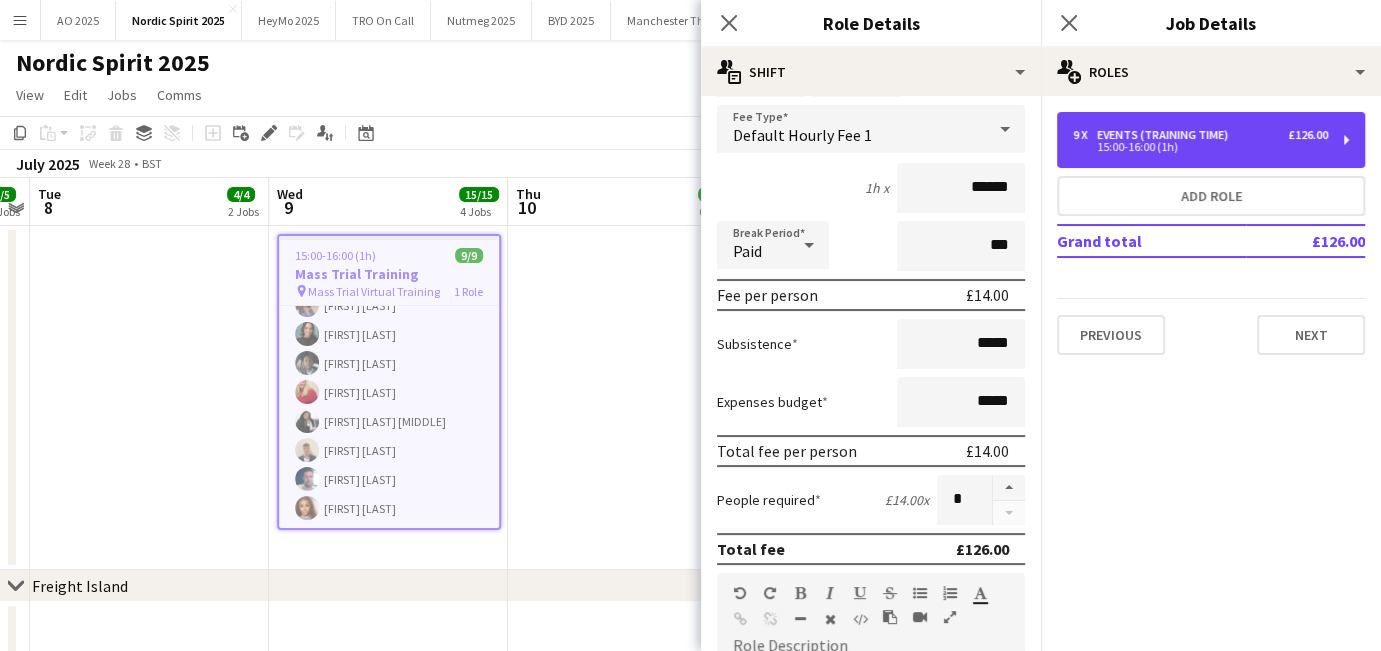 scroll, scrollTop: 125, scrollLeft: 0, axis: vertical 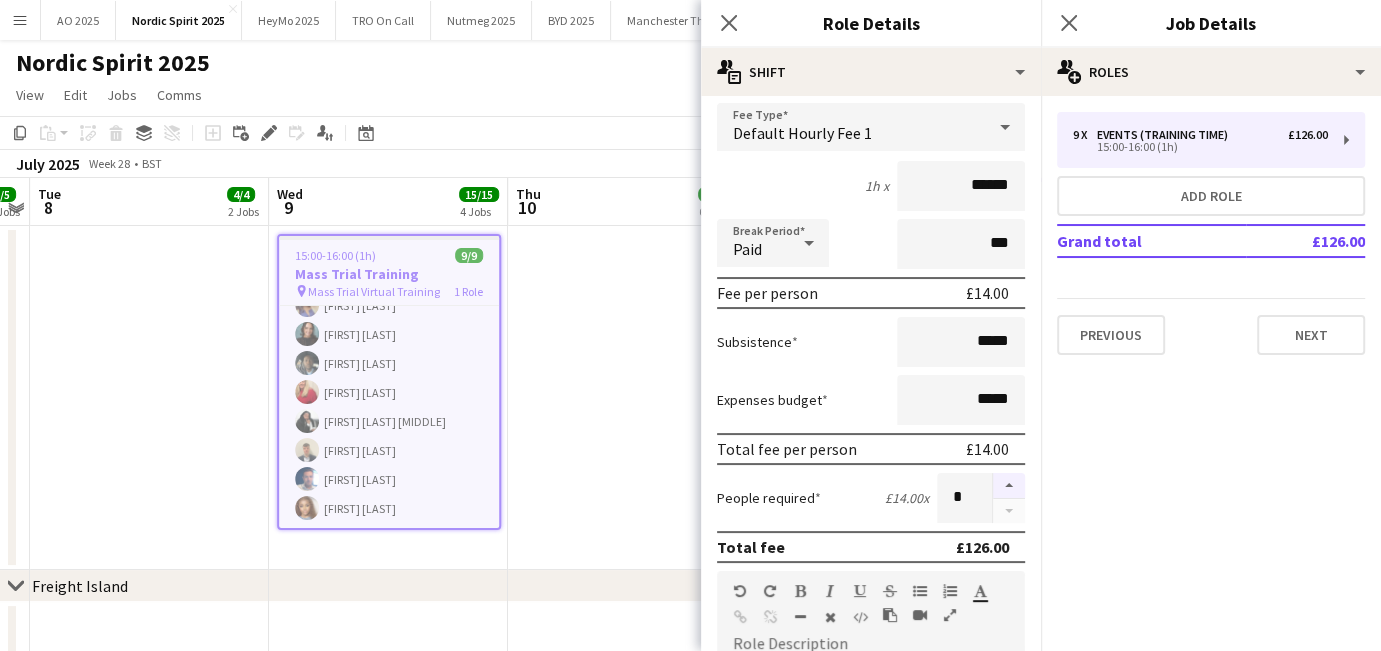 click at bounding box center [1009, 486] 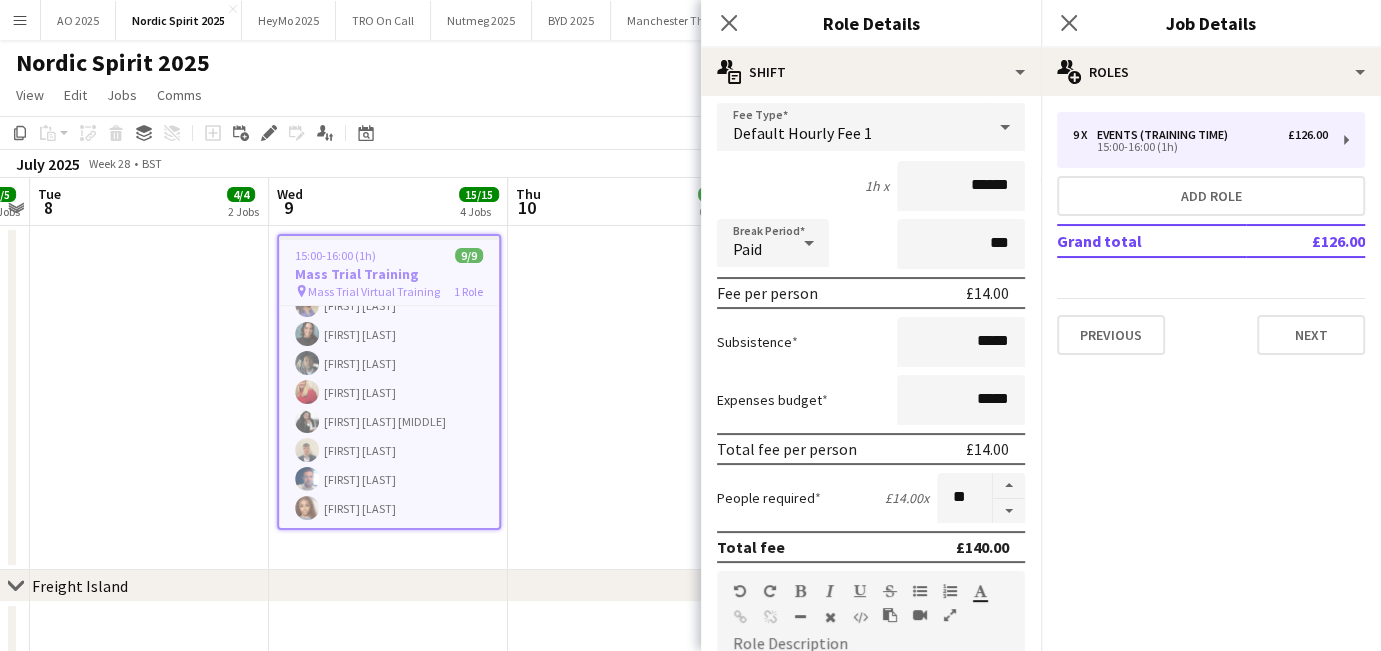 click at bounding box center (627, 398) 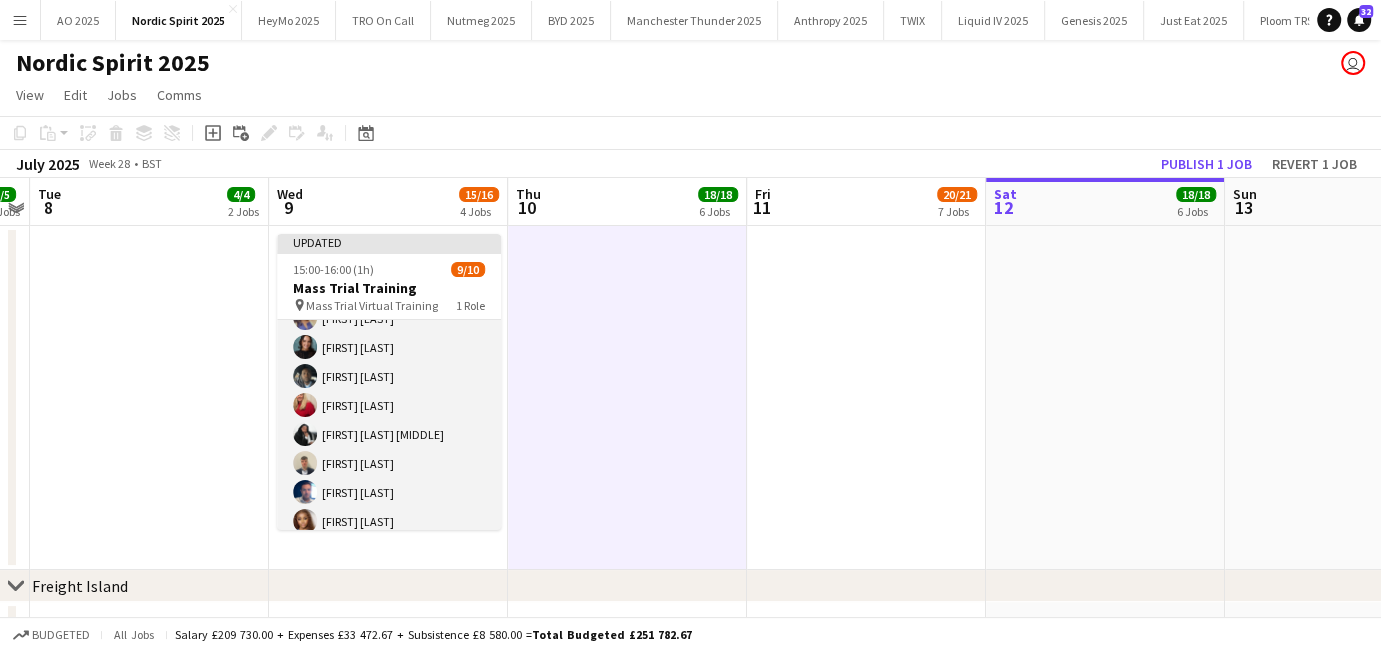 scroll, scrollTop: 124, scrollLeft: 0, axis: vertical 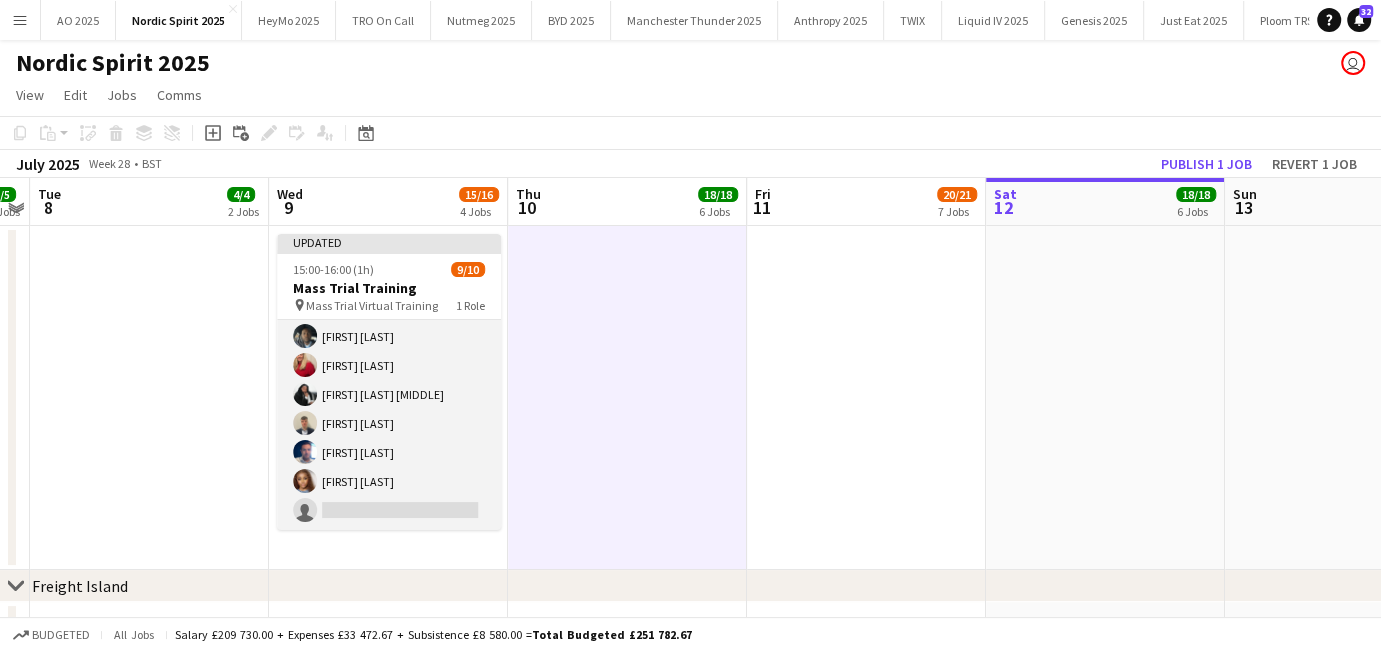 click on "Events (Training Time)   9/10   15:00-16:00 (1h)
[FIRST] [LAST] ! [FIRST] [LAST] [FIRST] [LAST] [FIRST] [LAST] [FIRST] [LAST] [FIRST] [LAST] [FIRST] [LAST] [FIRST] [LAST]
single-neutral-actions" at bounding box center (389, 365) 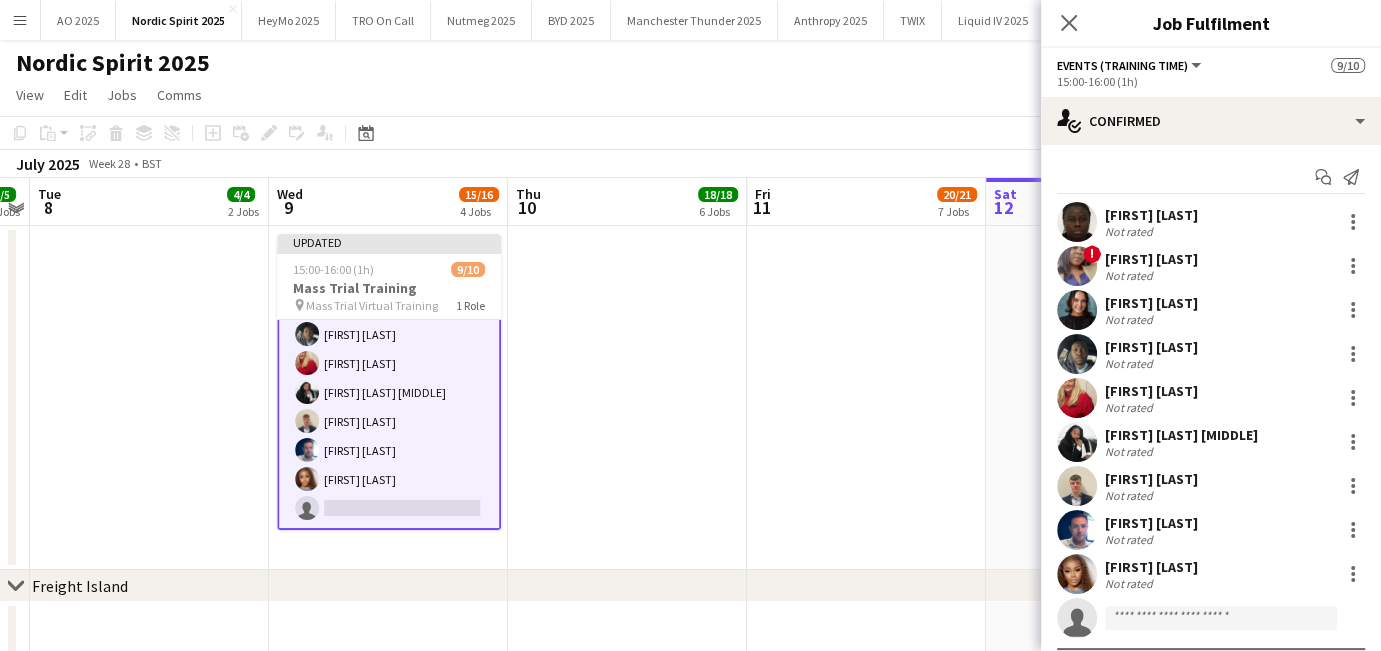 scroll, scrollTop: 125, scrollLeft: 0, axis: vertical 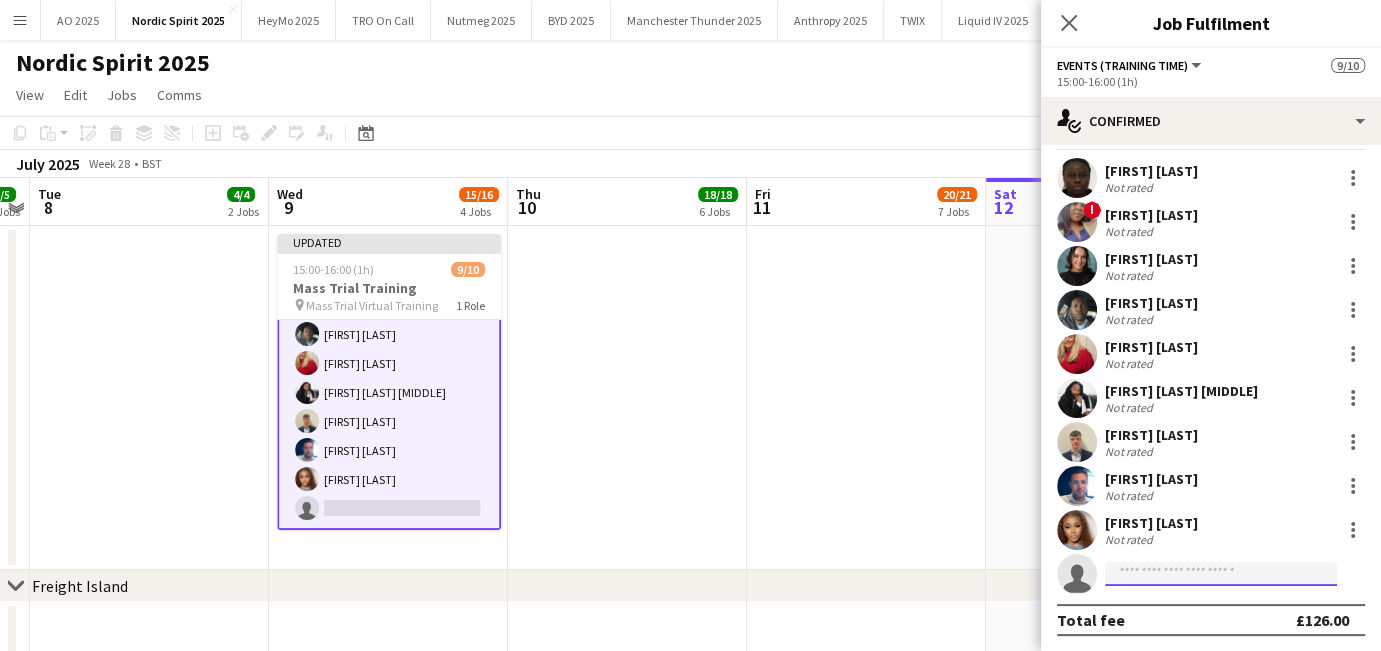 click 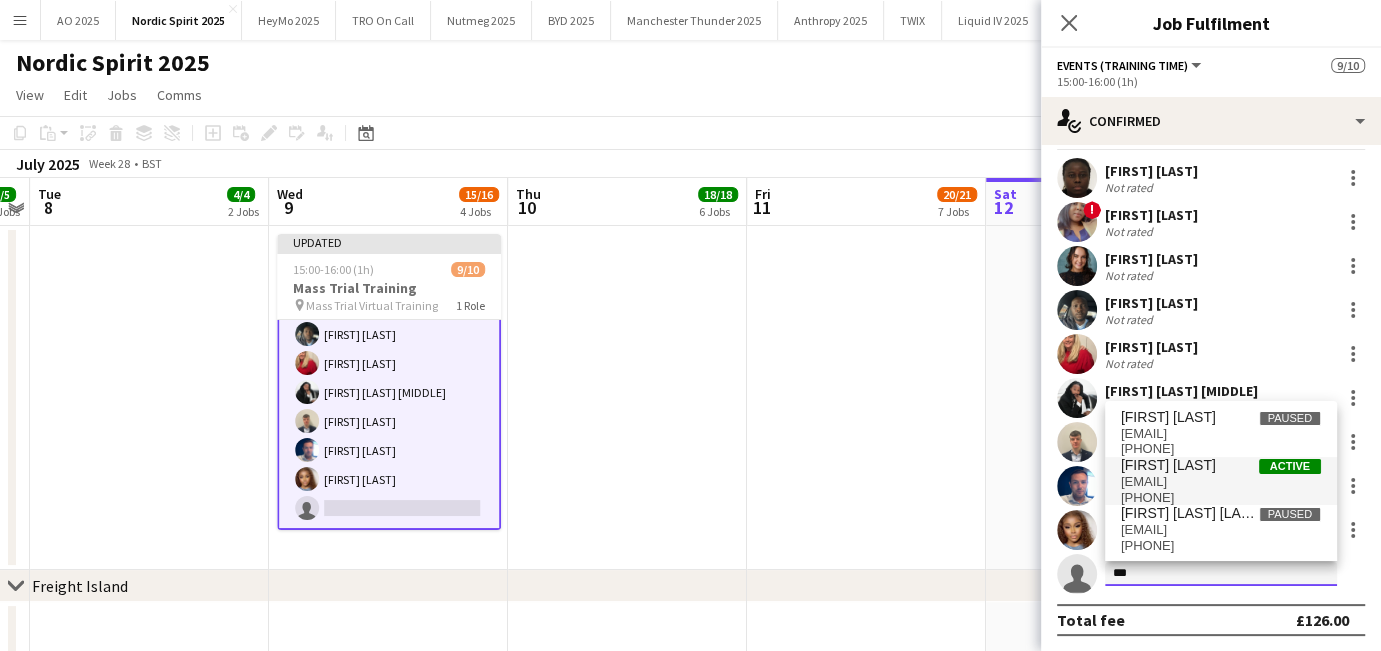 type on "***" 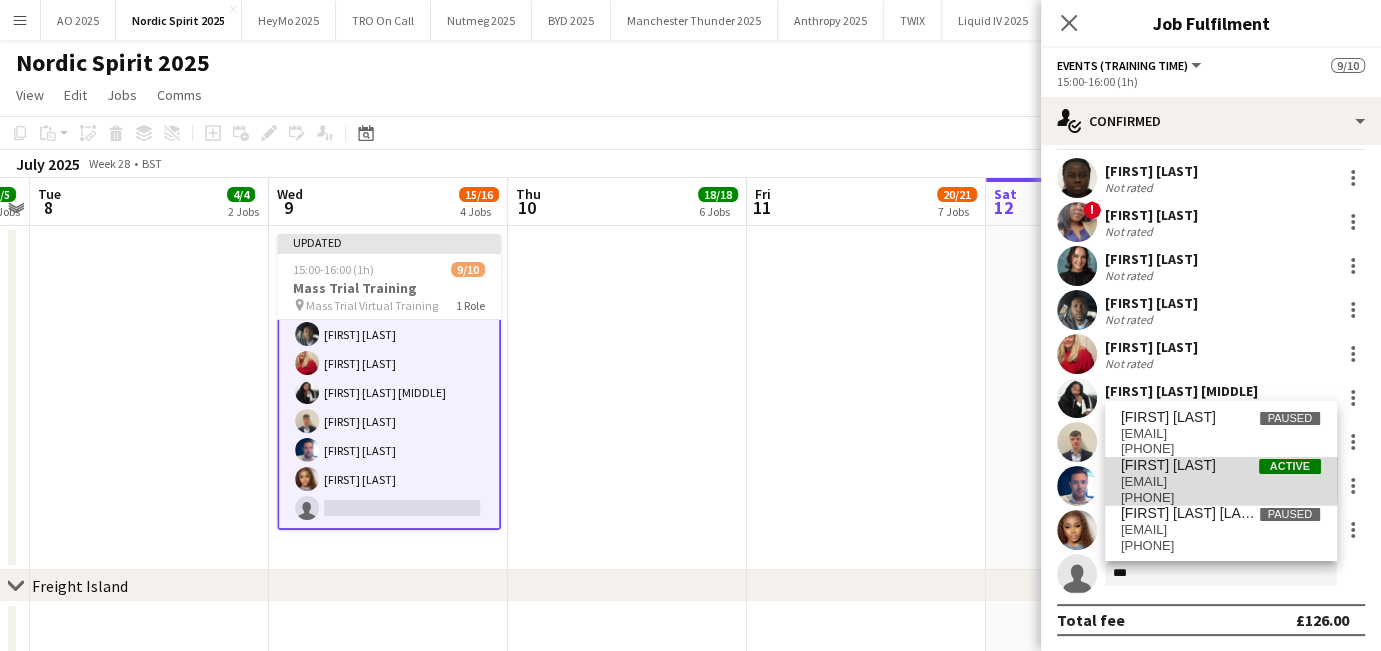 click on "[FIRST] [LAST]" at bounding box center (1168, 465) 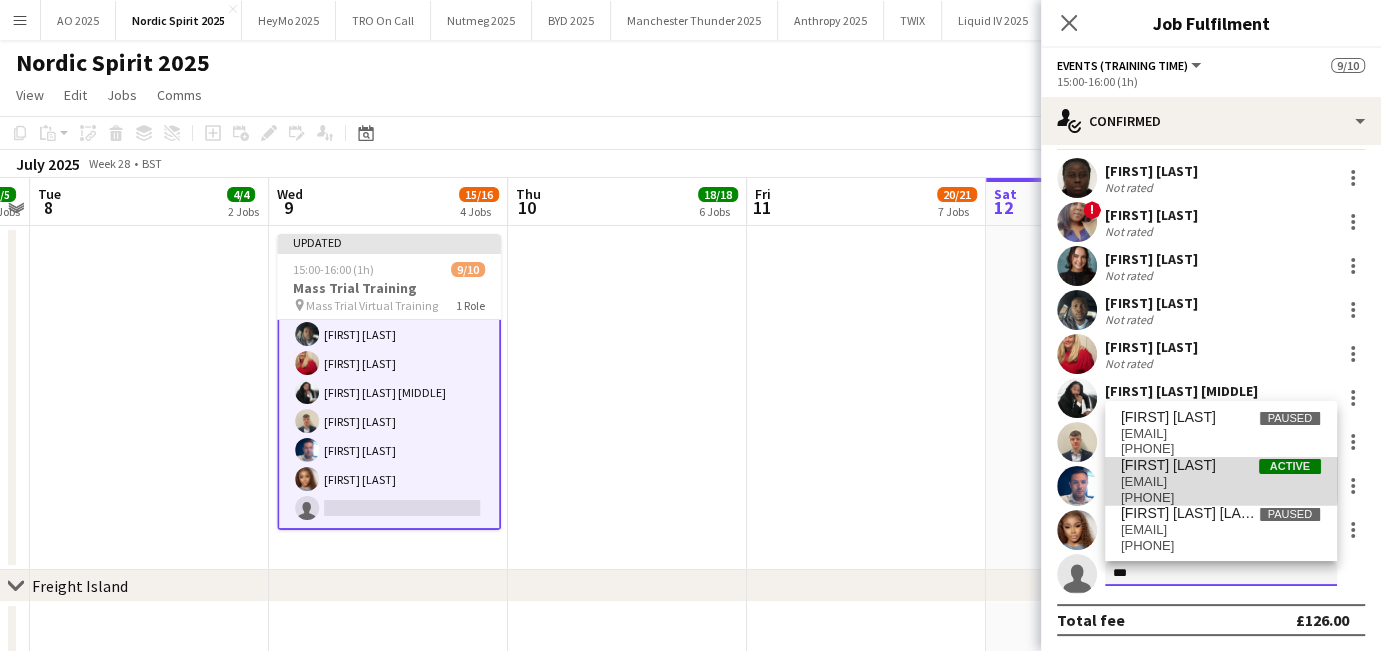 type 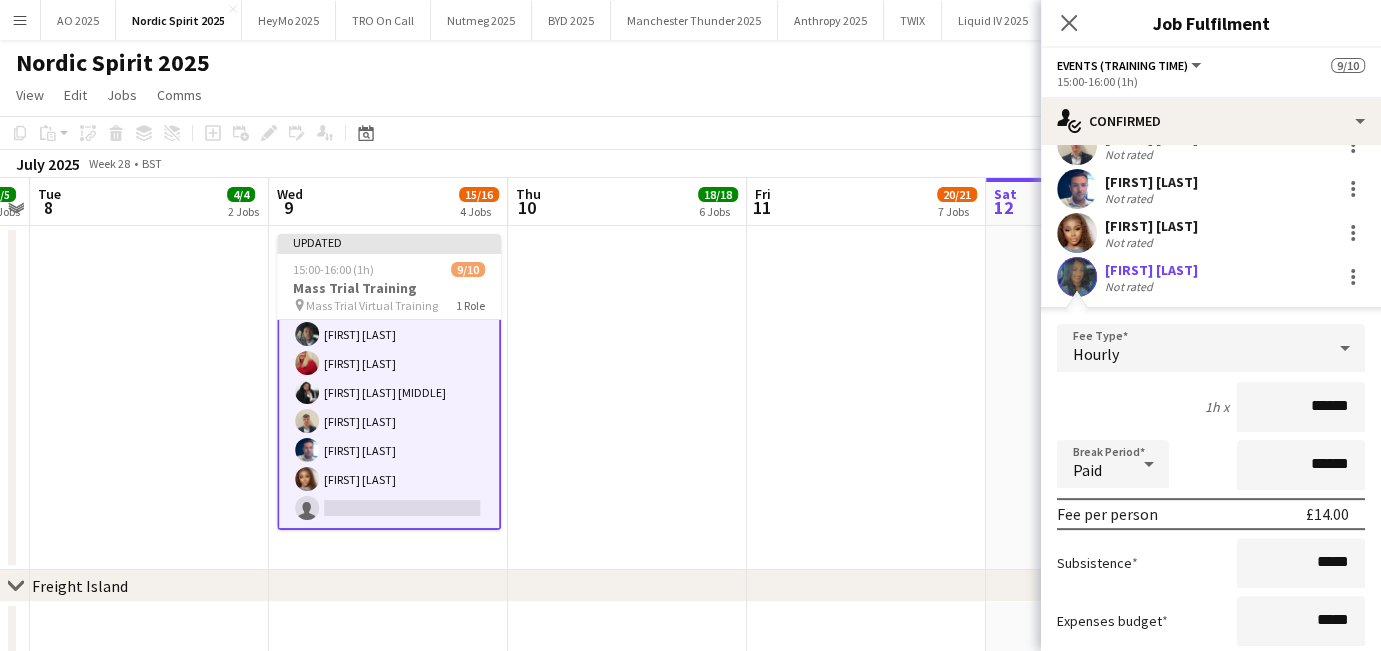 scroll, scrollTop: 450, scrollLeft: 0, axis: vertical 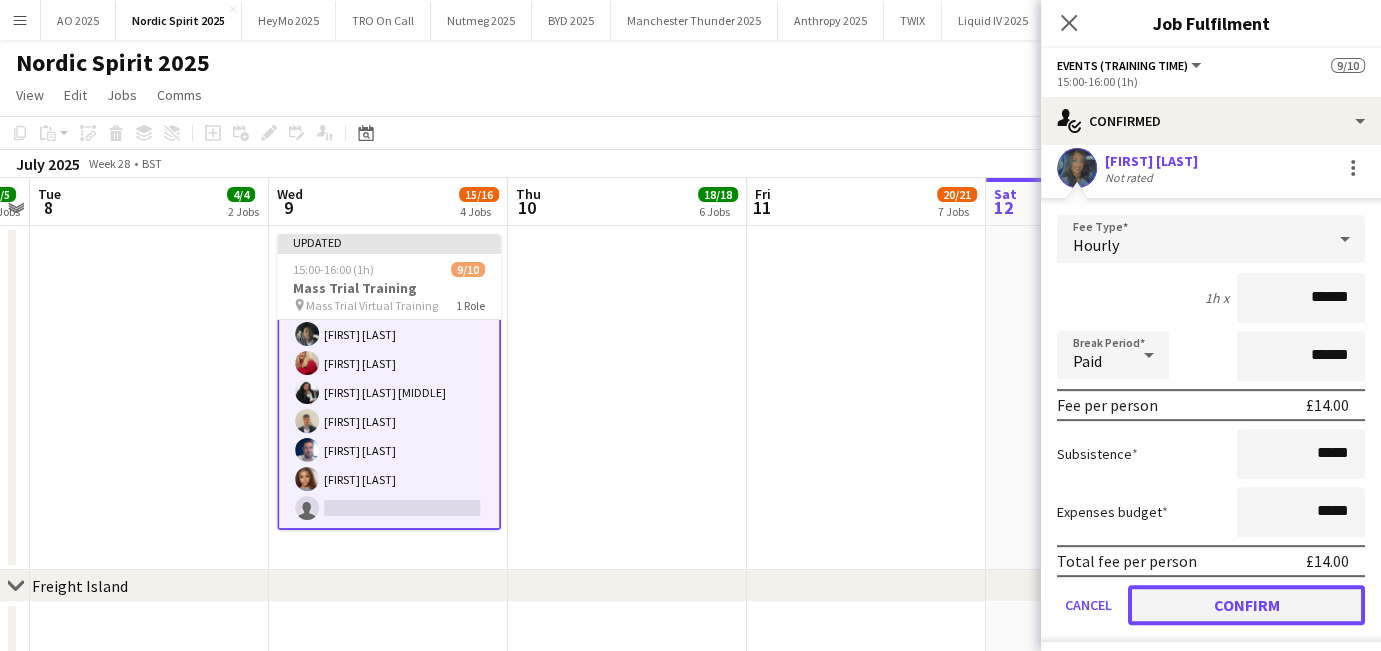 click on "Confirm" at bounding box center [1246, 605] 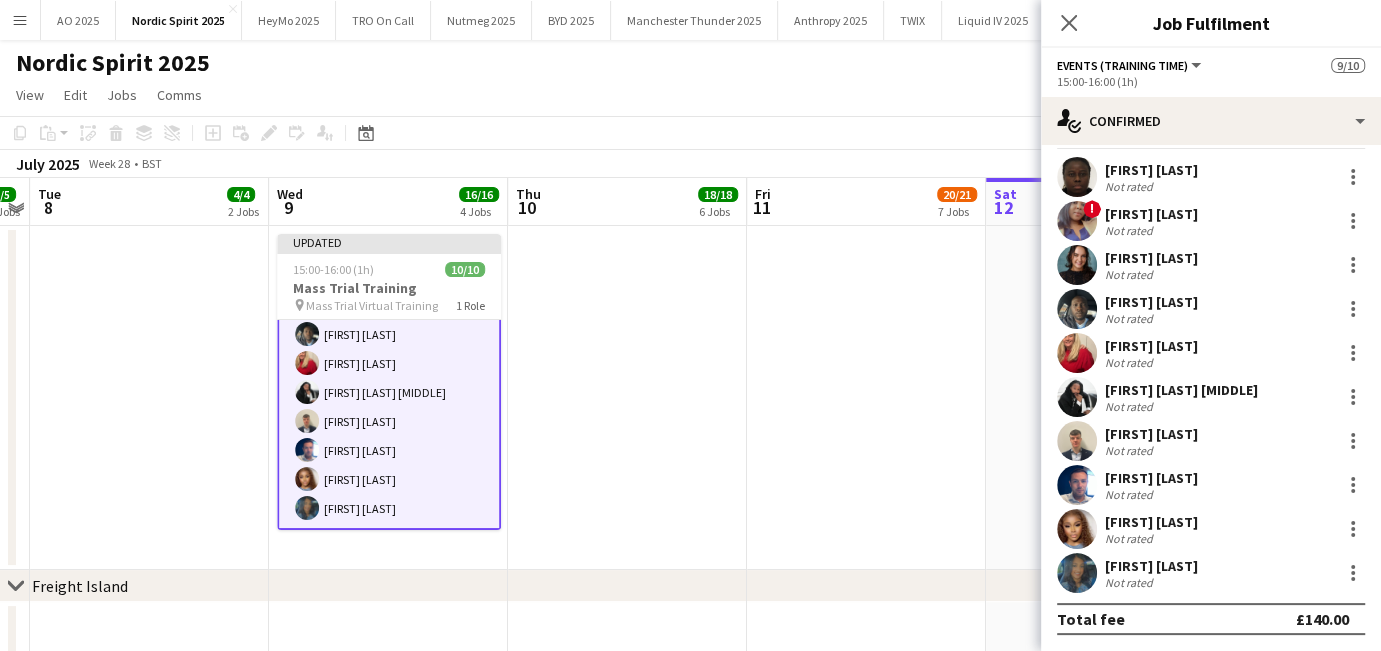 scroll, scrollTop: 44, scrollLeft: 0, axis: vertical 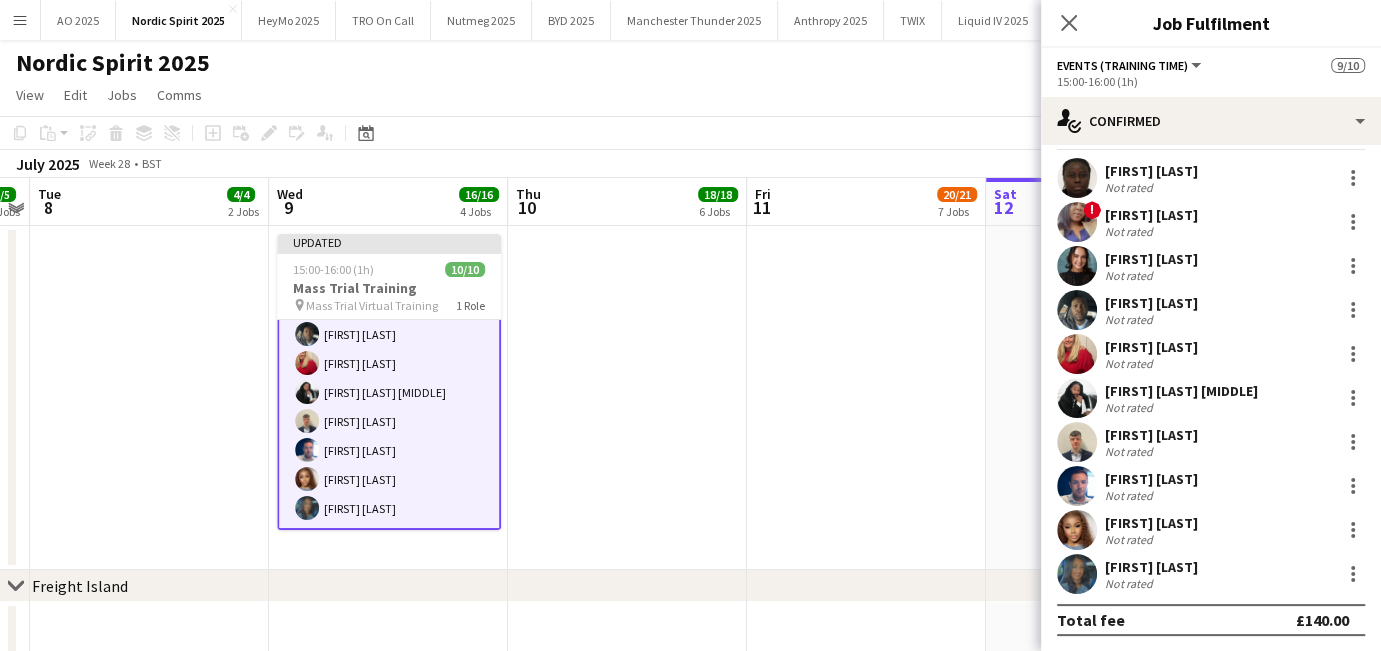 click at bounding box center [627, 398] 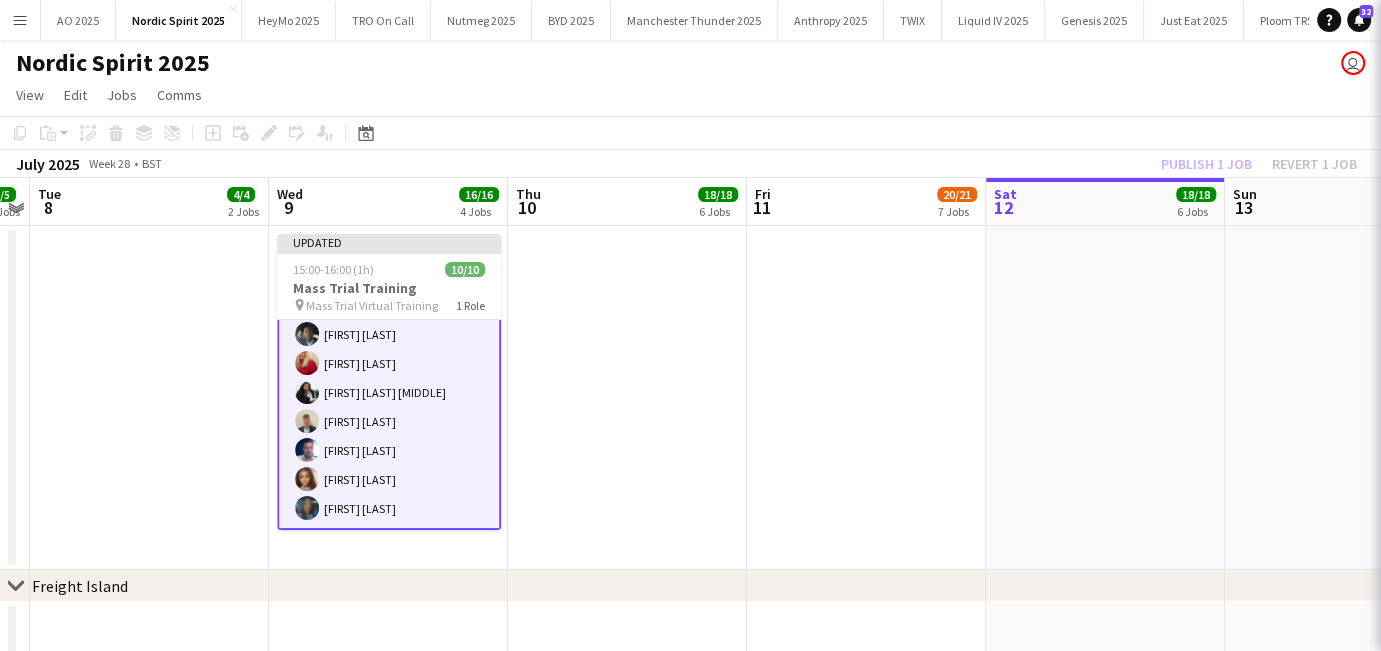 scroll, scrollTop: 124, scrollLeft: 0, axis: vertical 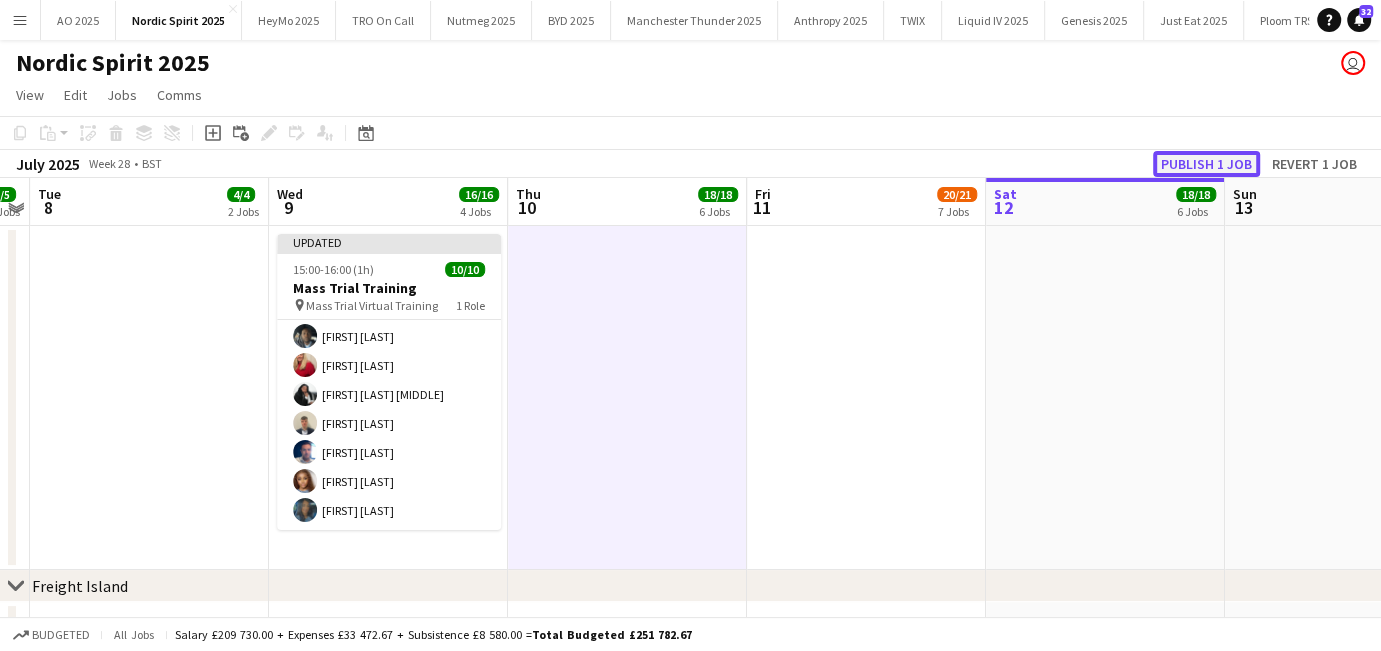 click on "Publish 1 job" 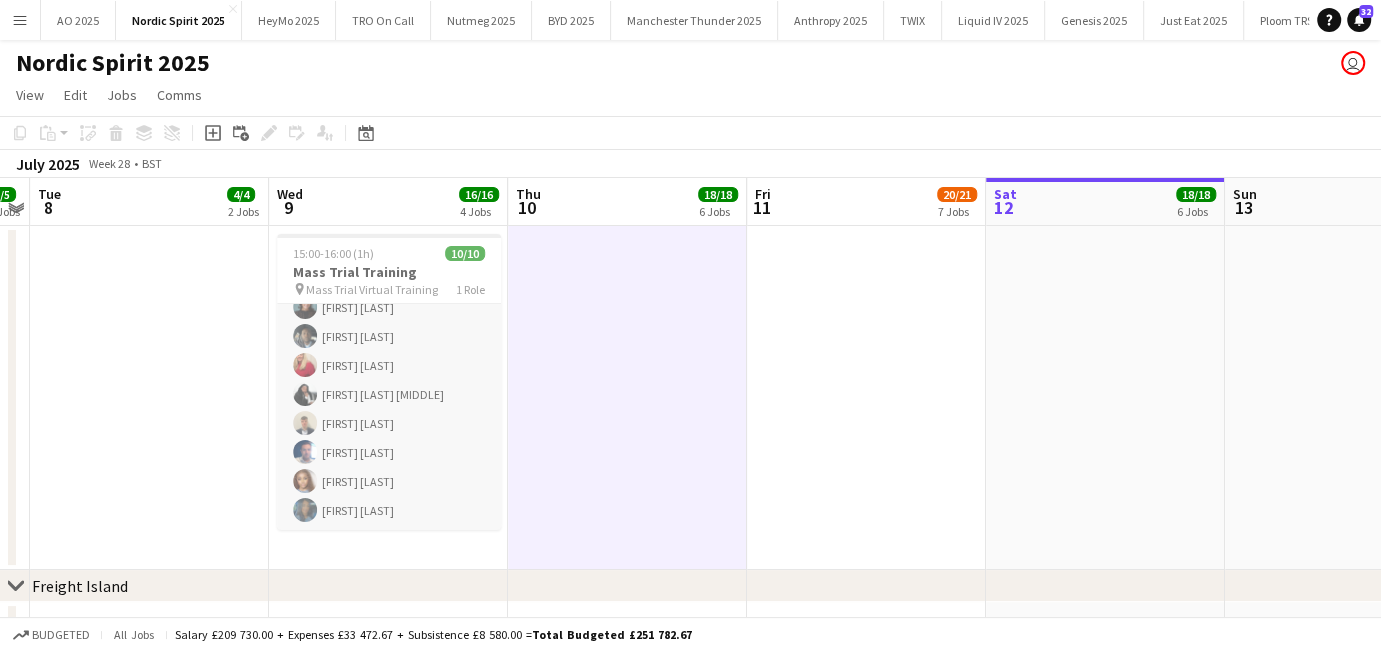 scroll, scrollTop: 0, scrollLeft: 0, axis: both 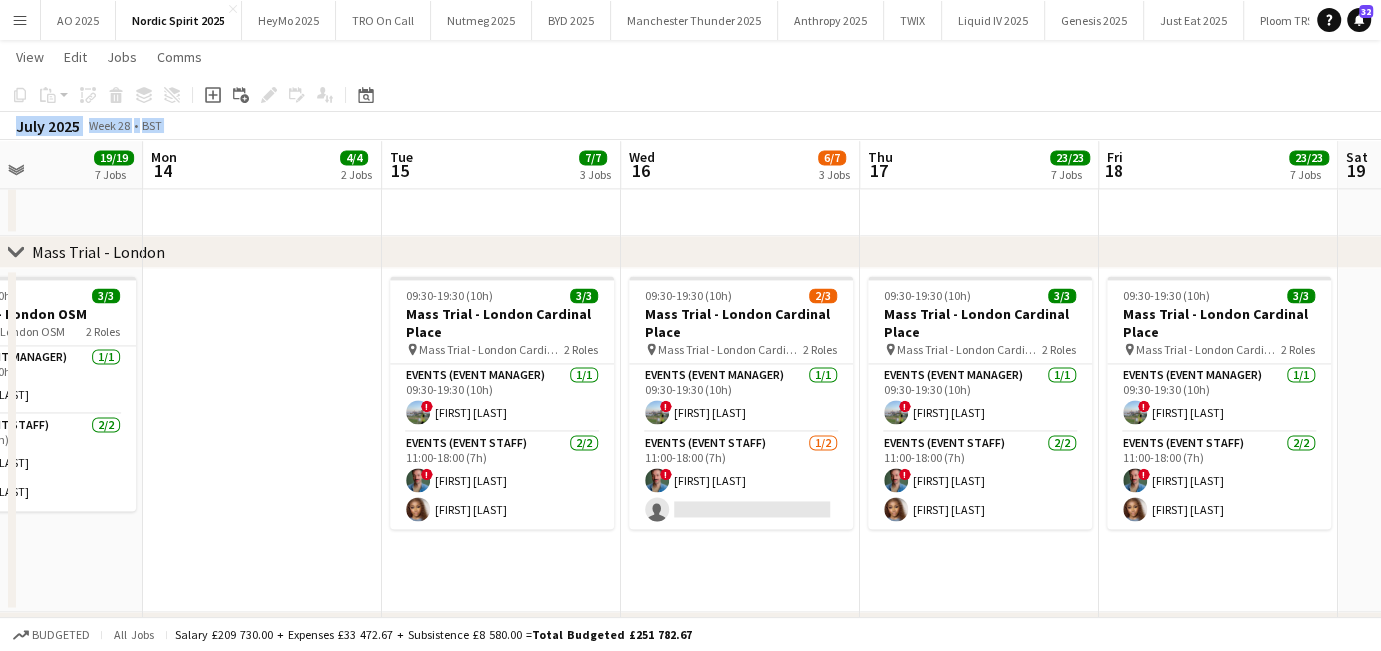 drag, startPoint x: 1057, startPoint y: 58, endPoint x: 845, endPoint y: 565, distance: 549.5389 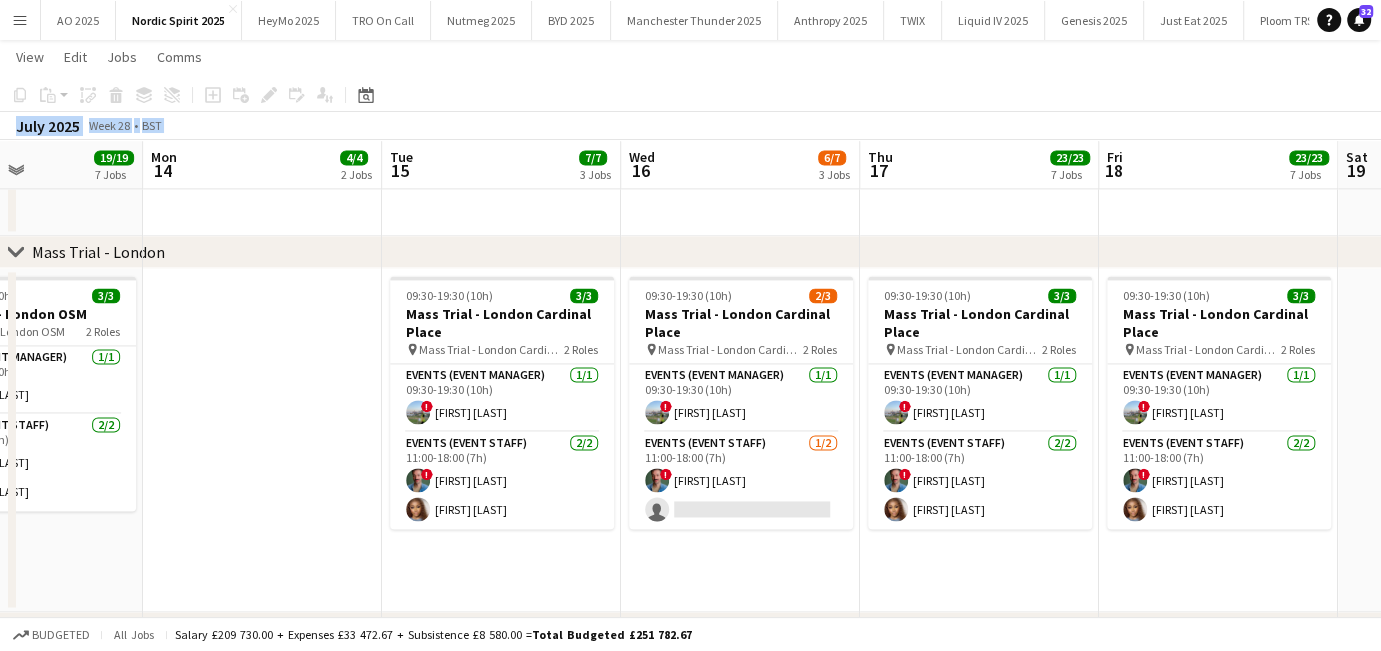 scroll, scrollTop: 0, scrollLeft: 572, axis: horizontal 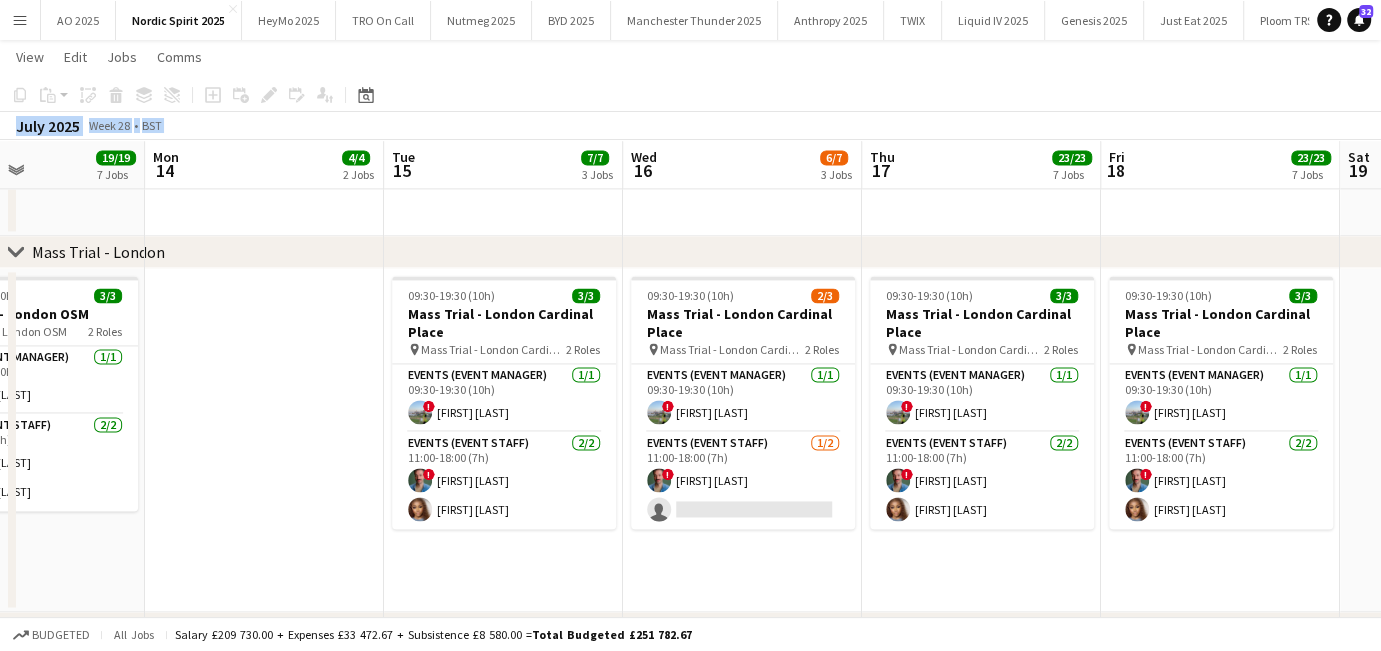 click on "09:30-19:30 (10h)    2/3   Mass Trial - London Cardinal Place
pin
Mass Trial - London Cardinal Place   2 Roles   Events (Event Manager)   1/1   09:30-19:30 (10h)
! [FIRST] [LAST]  Events (Event Staff)   1/2   11:00-18:00 (7h)
! [FIRST] [LAST]
single-neutral-actions" at bounding box center (742, 440) 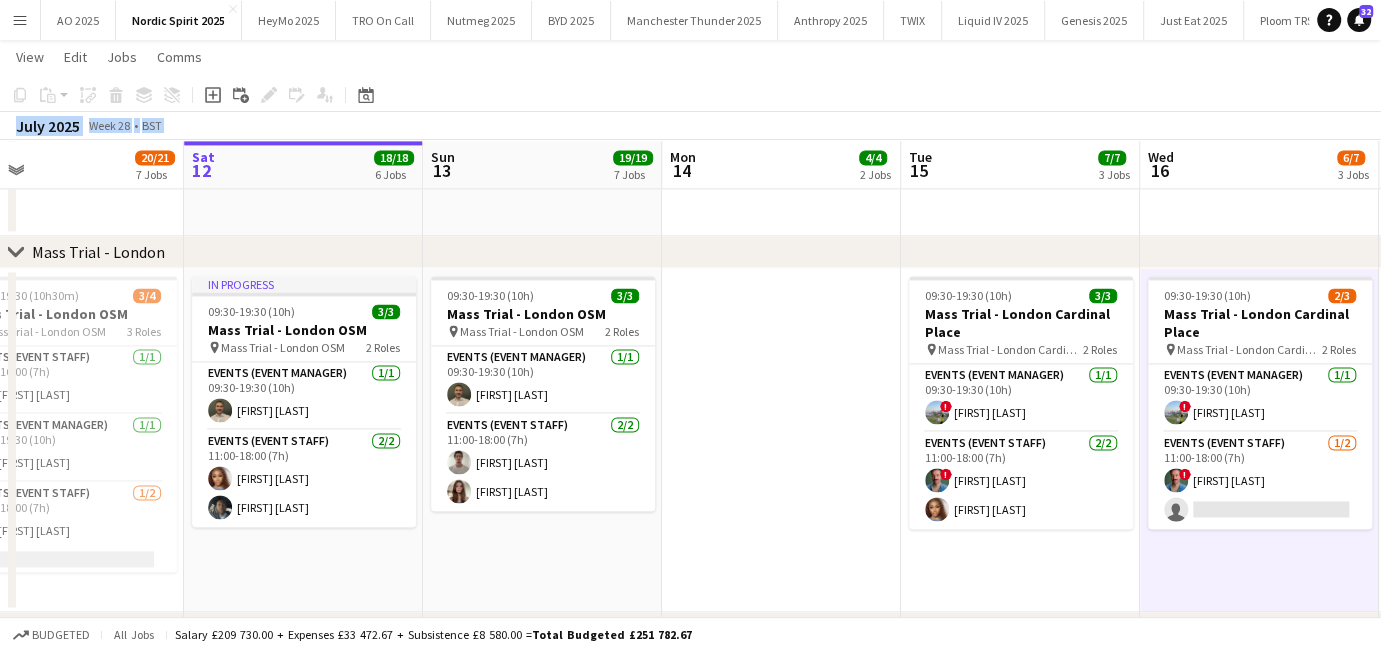 scroll, scrollTop: 0, scrollLeft: 532, axis: horizontal 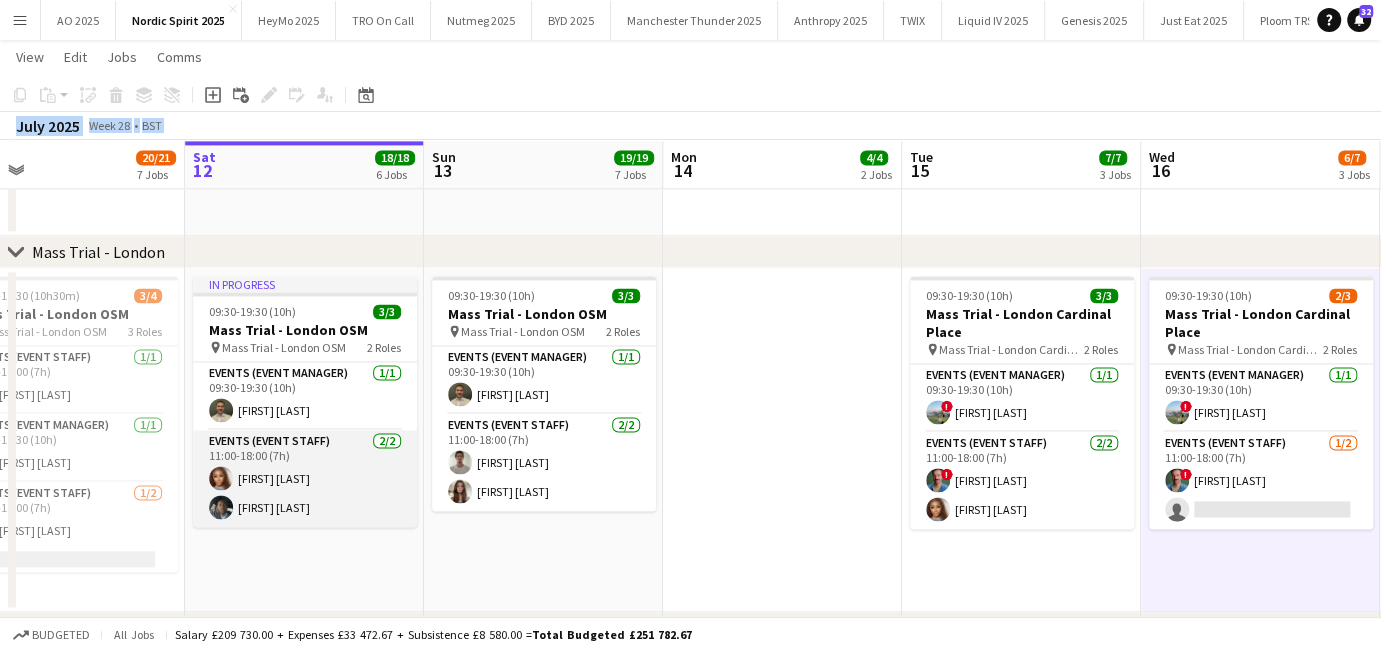 click on "Events (Event Staff)   2/2   11:00-18:00 (7h)
[FIRST] [LAST] [FIRST] [LAST]" at bounding box center (305, 478) 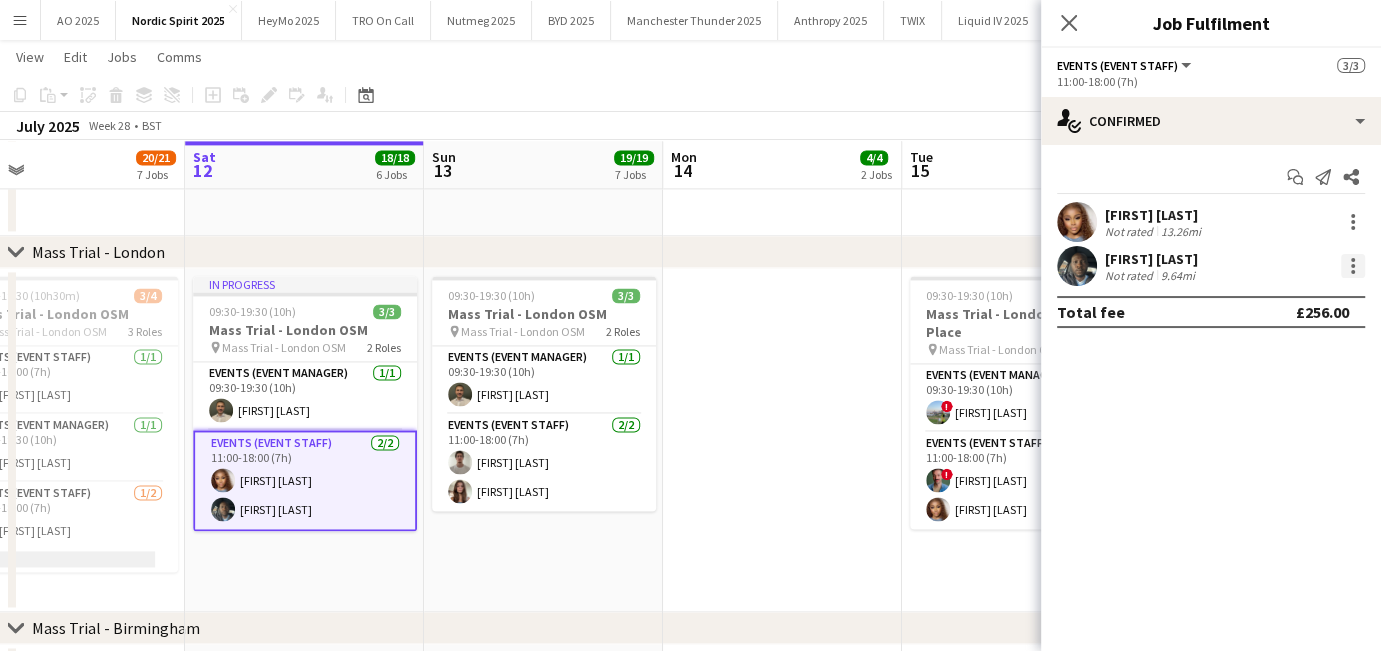 click at bounding box center [1353, 266] 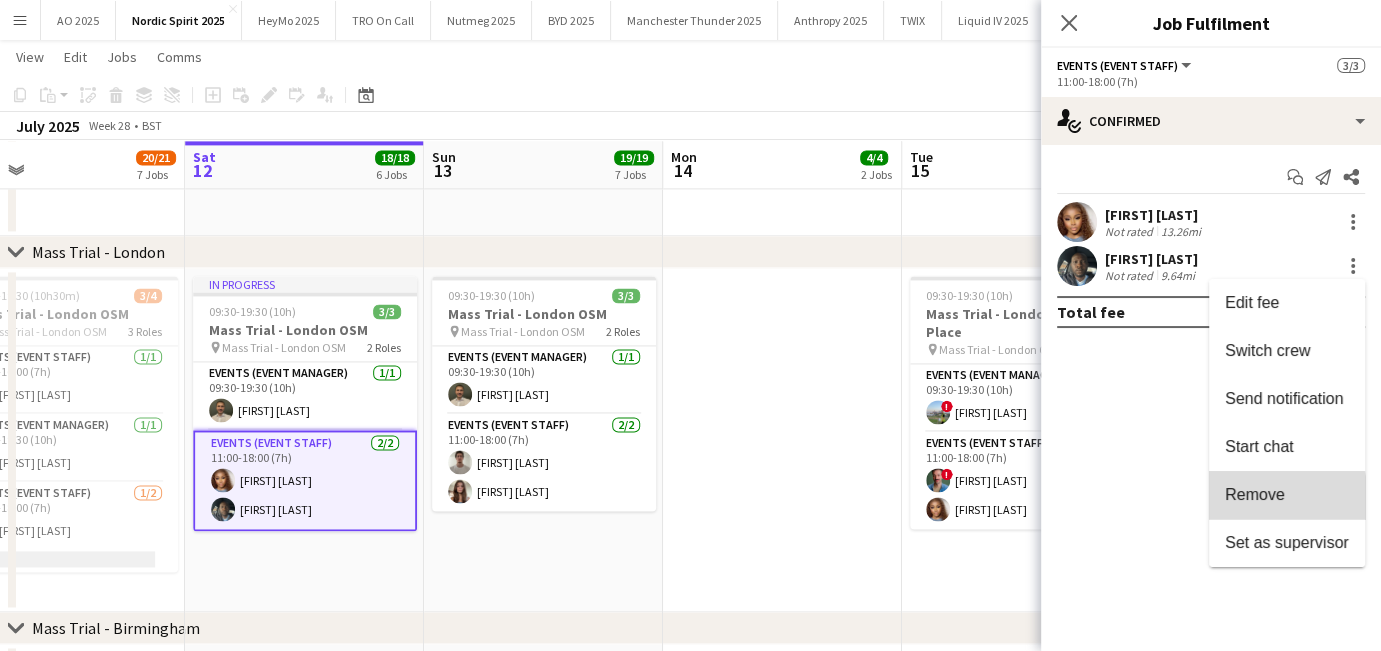 click on "Remove" at bounding box center [1255, 494] 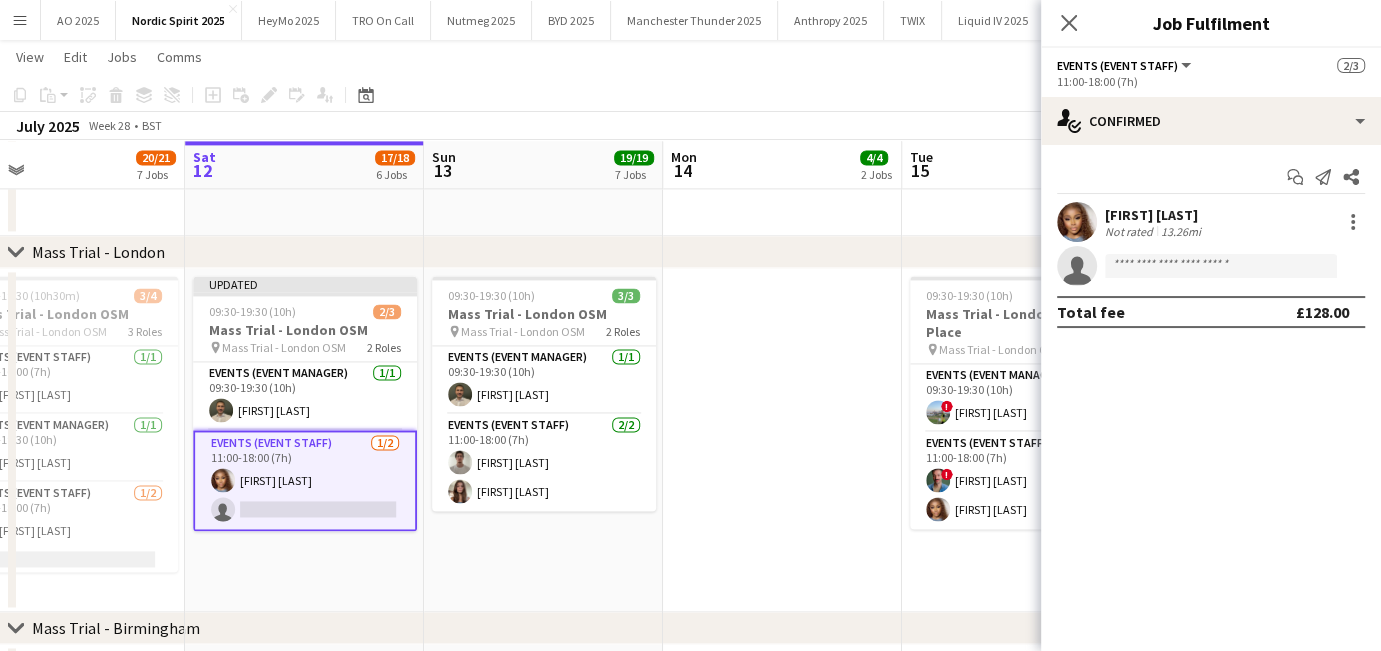 click at bounding box center [782, 440] 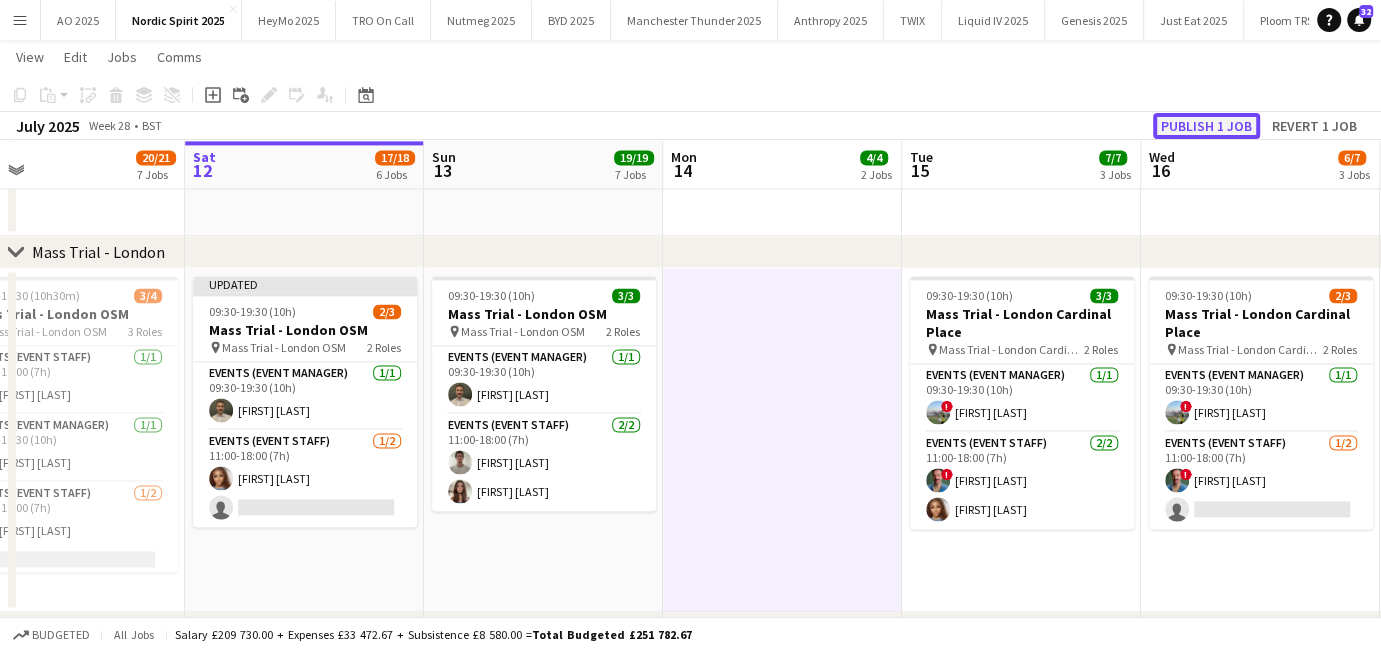 click on "Publish 1 job" 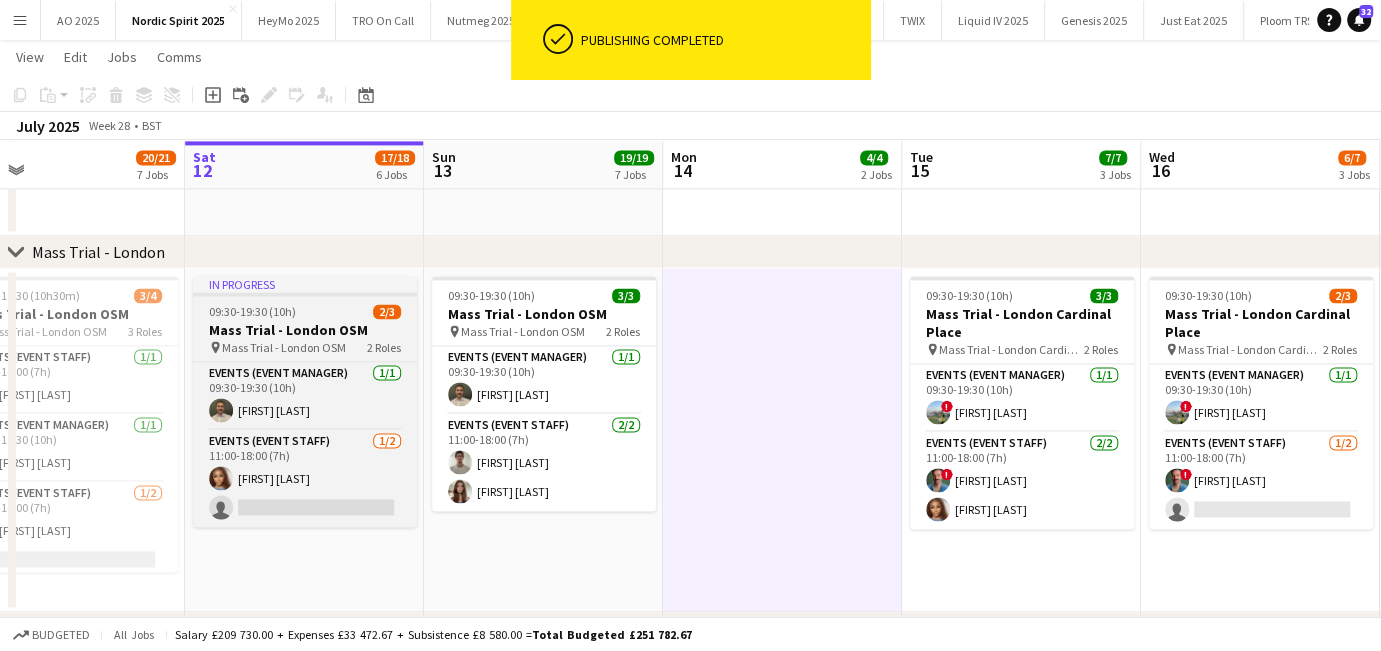 click on "09:30-19:30 (10h)" at bounding box center (252, 311) 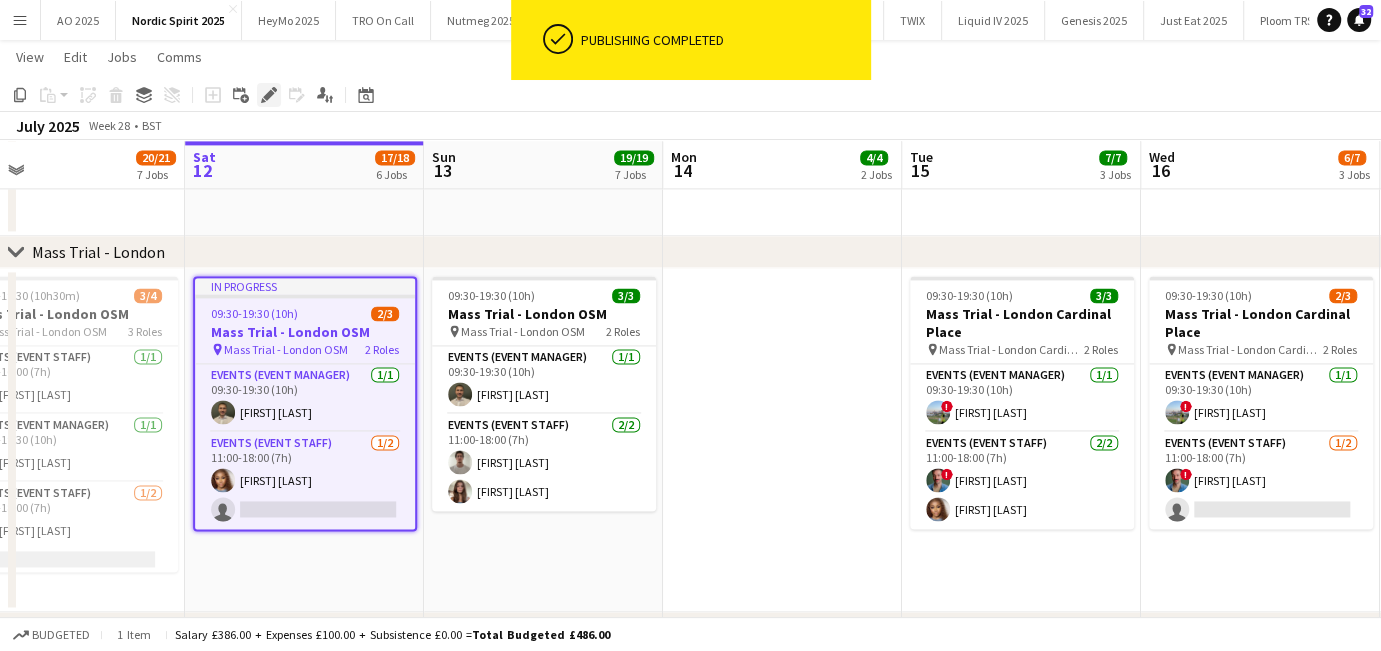 click on "Edit" 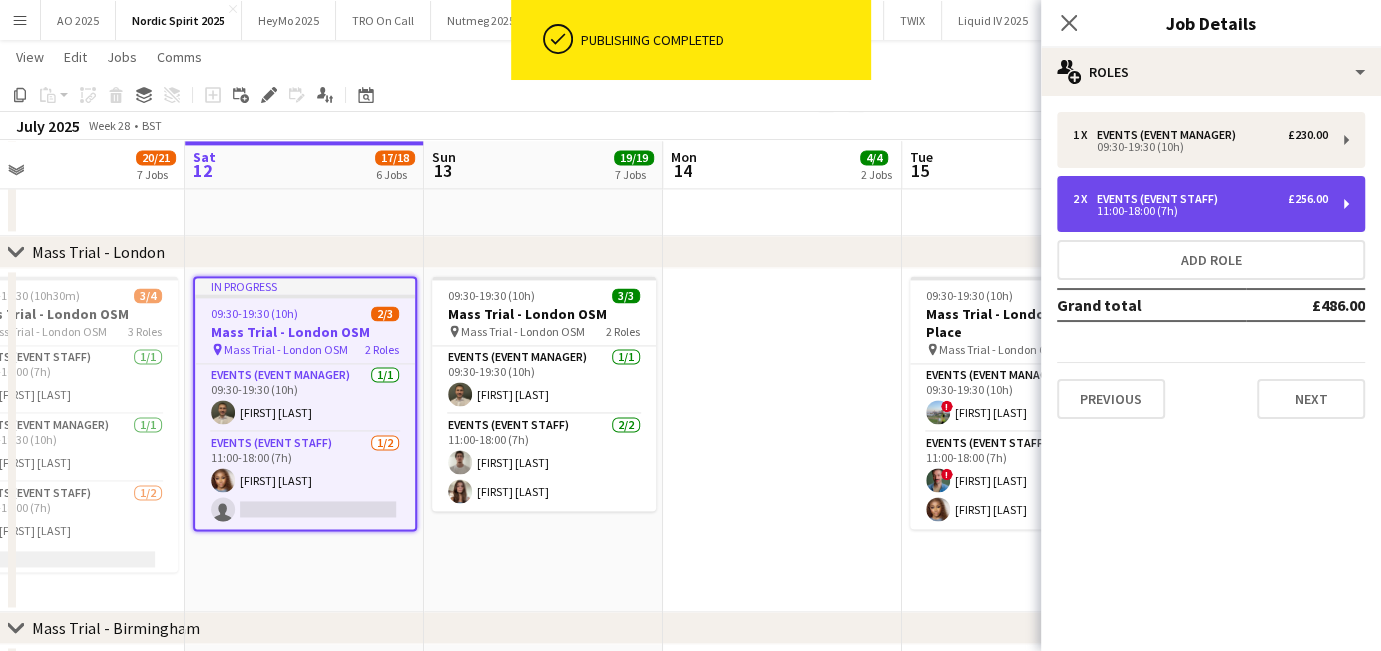 click on "2 x   Events (Event Staff)   £256.00   11:00-18:00 (7h)" at bounding box center [1211, 204] 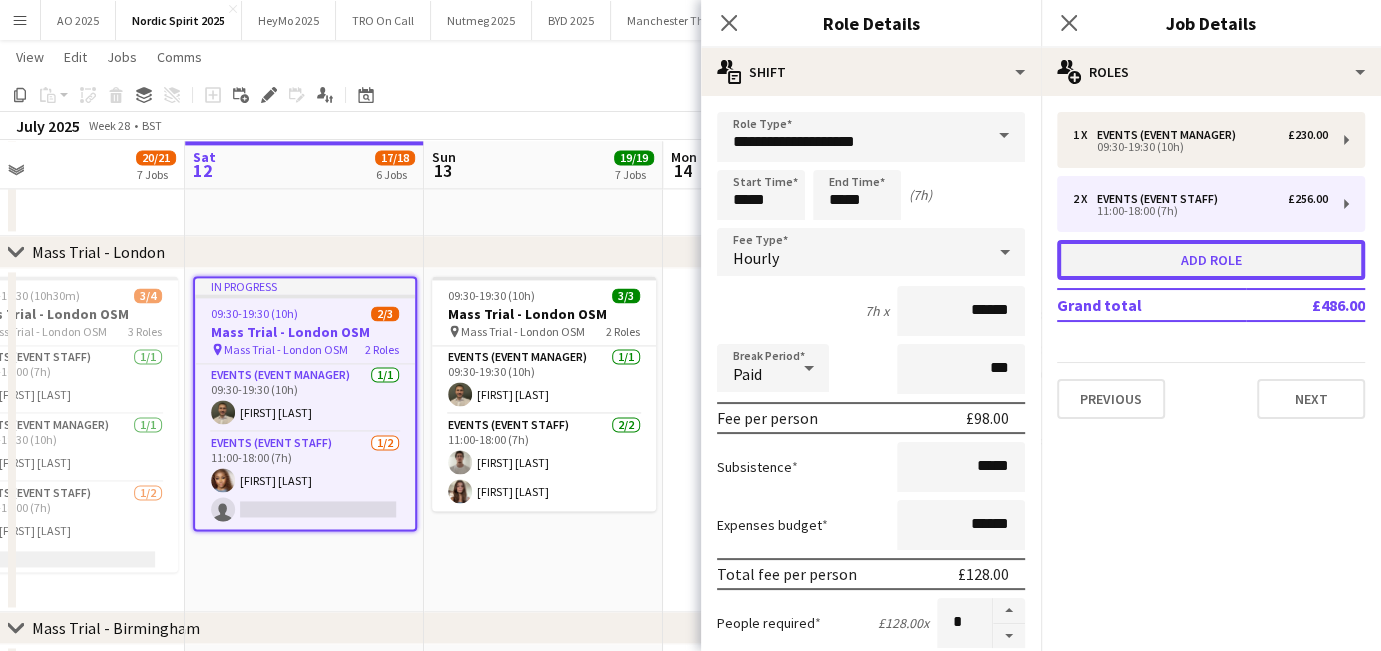 click on "Add role" at bounding box center (1211, 260) 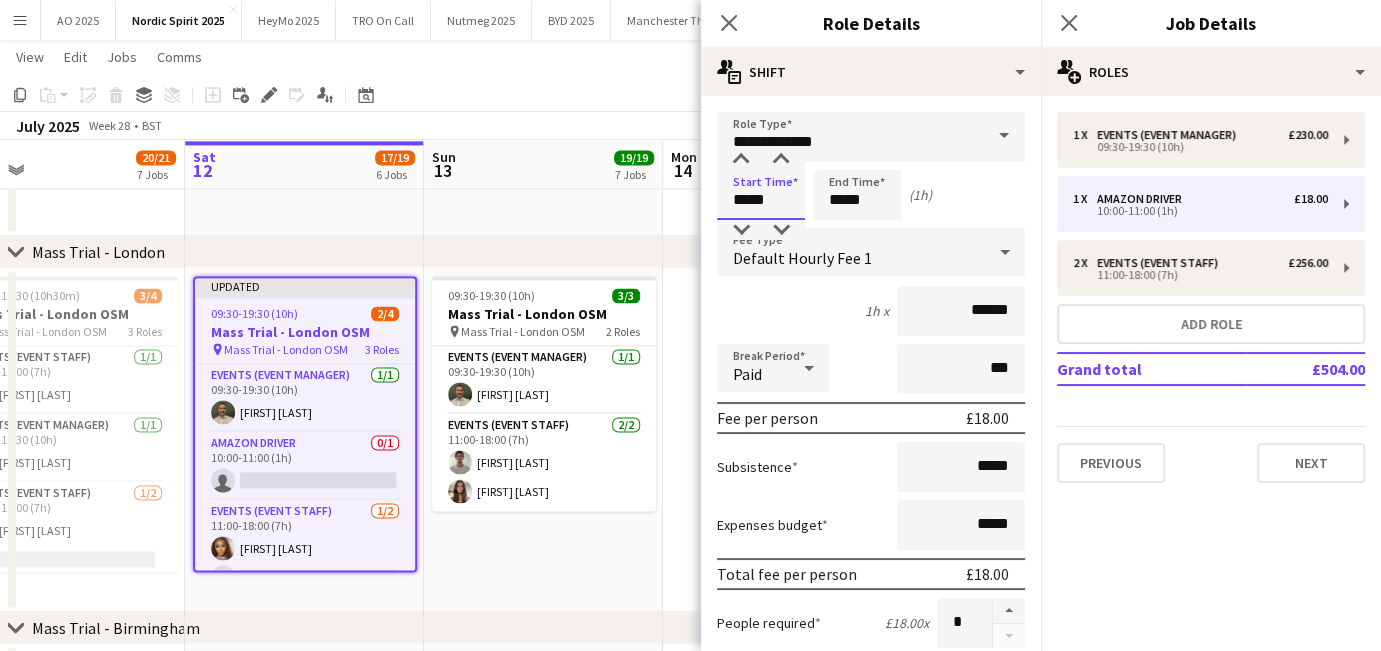 drag, startPoint x: 790, startPoint y: 186, endPoint x: 668, endPoint y: 181, distance: 122.10242 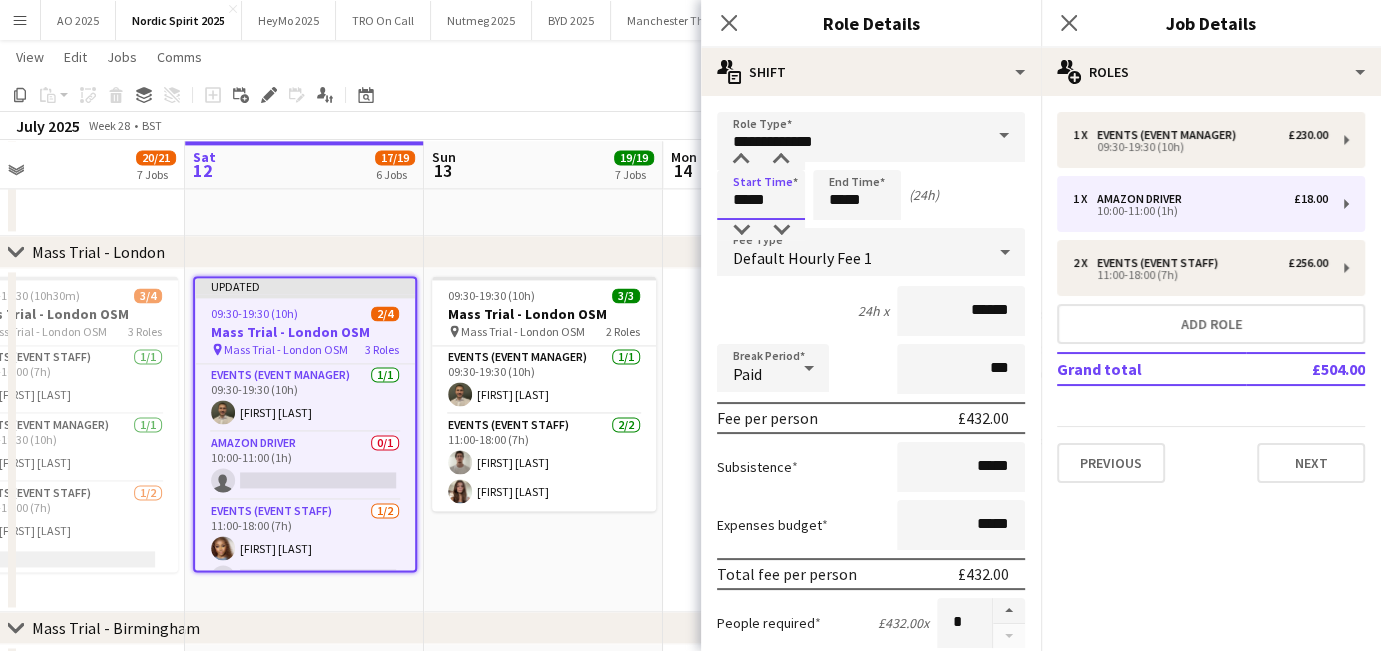 type on "*****" 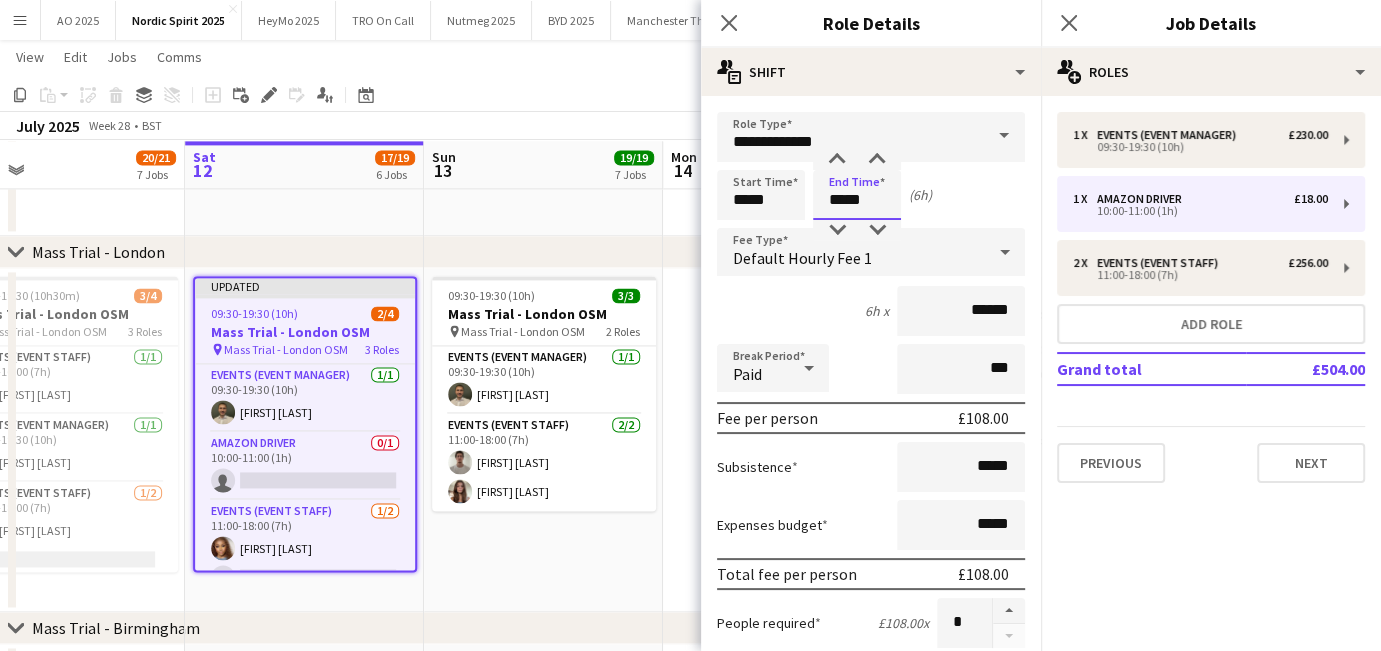 type on "*****" 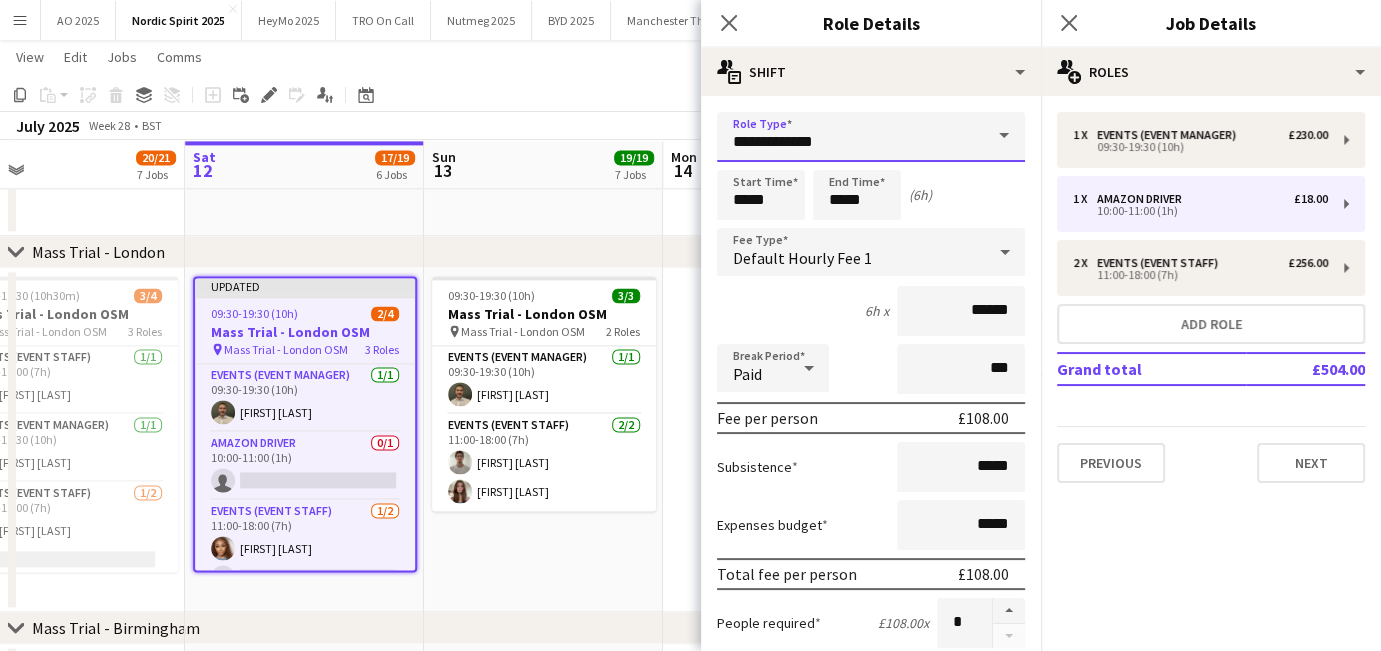 click on "**********" at bounding box center [871, 137] 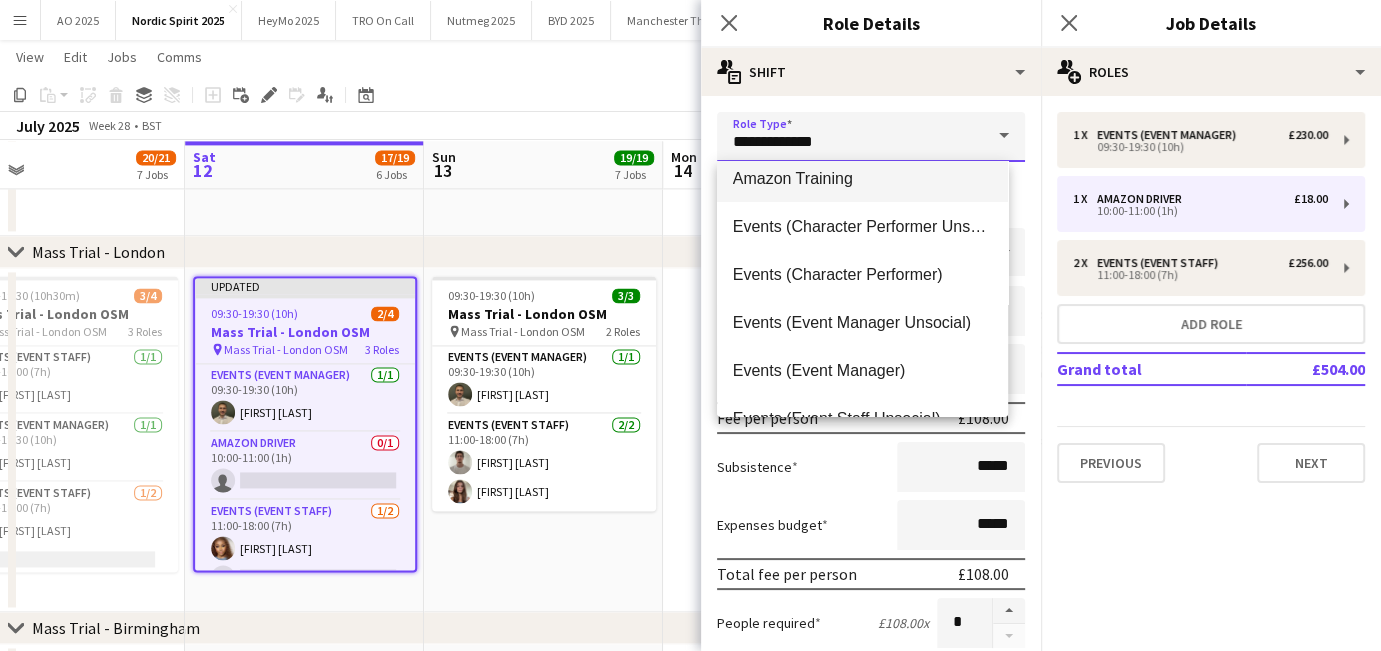 scroll, scrollTop: 233, scrollLeft: 0, axis: vertical 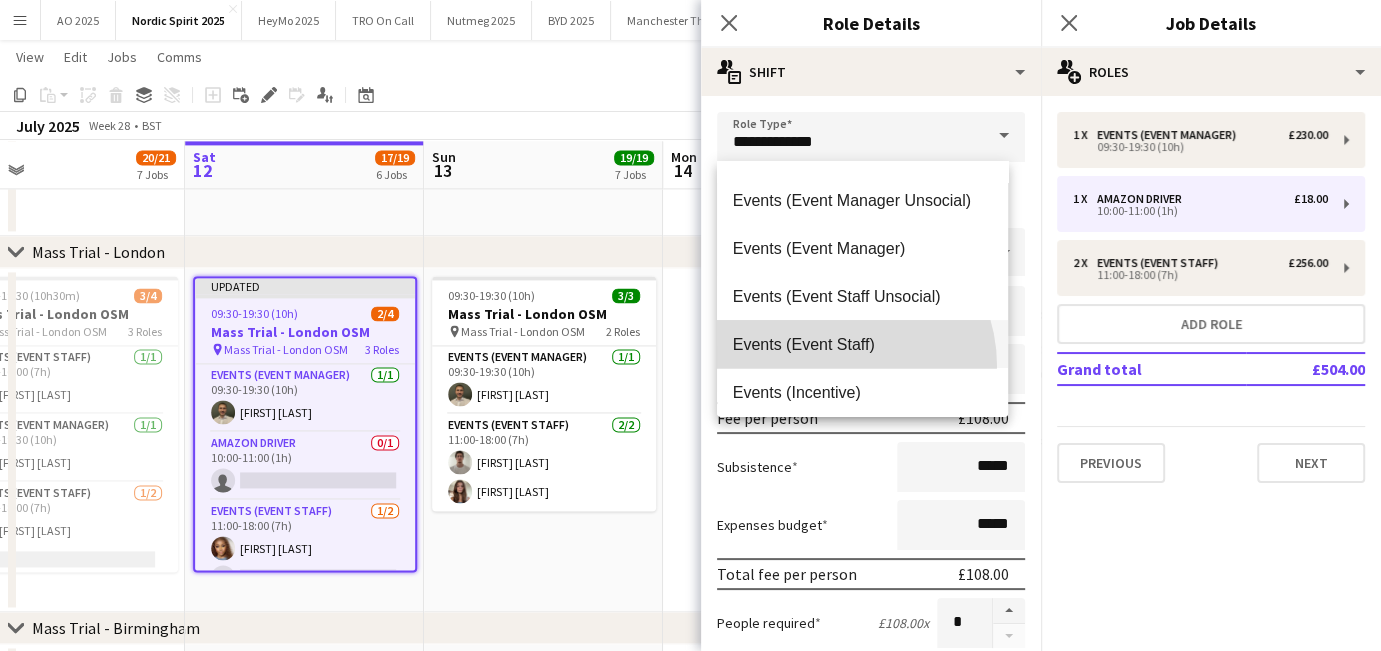 click on "Events (Event Staff)" at bounding box center (862, 344) 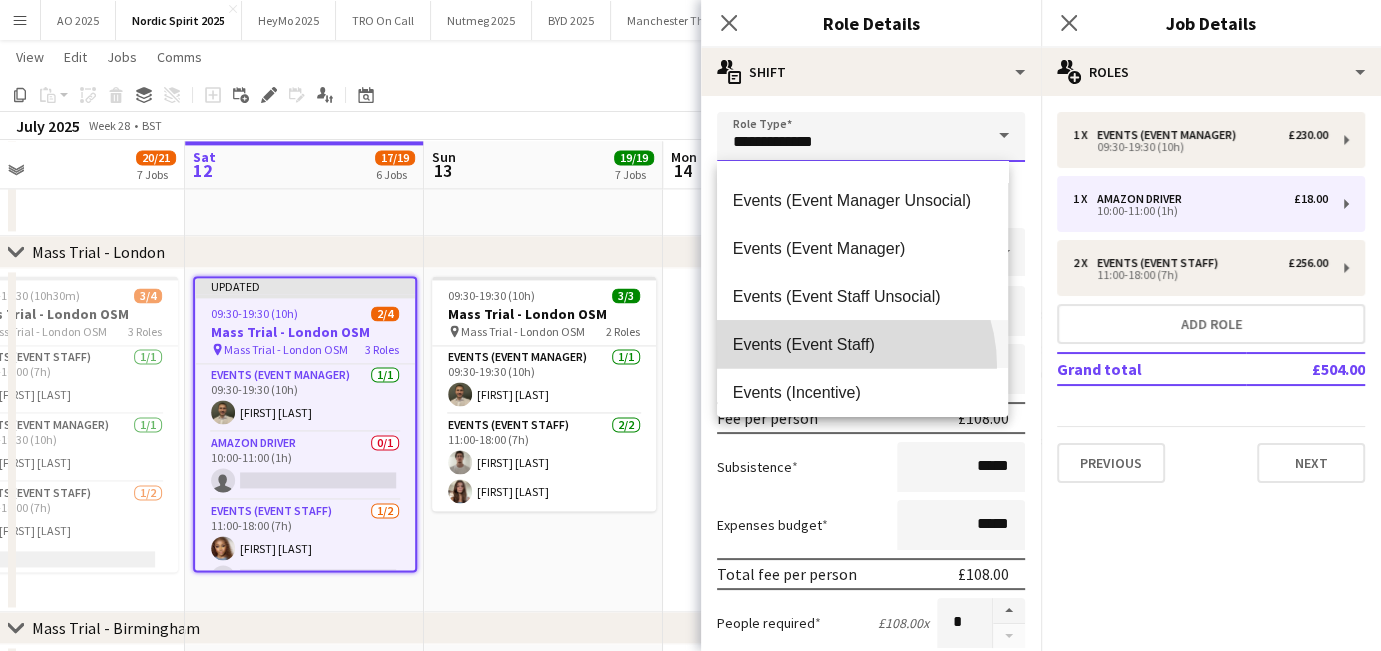 type on "**********" 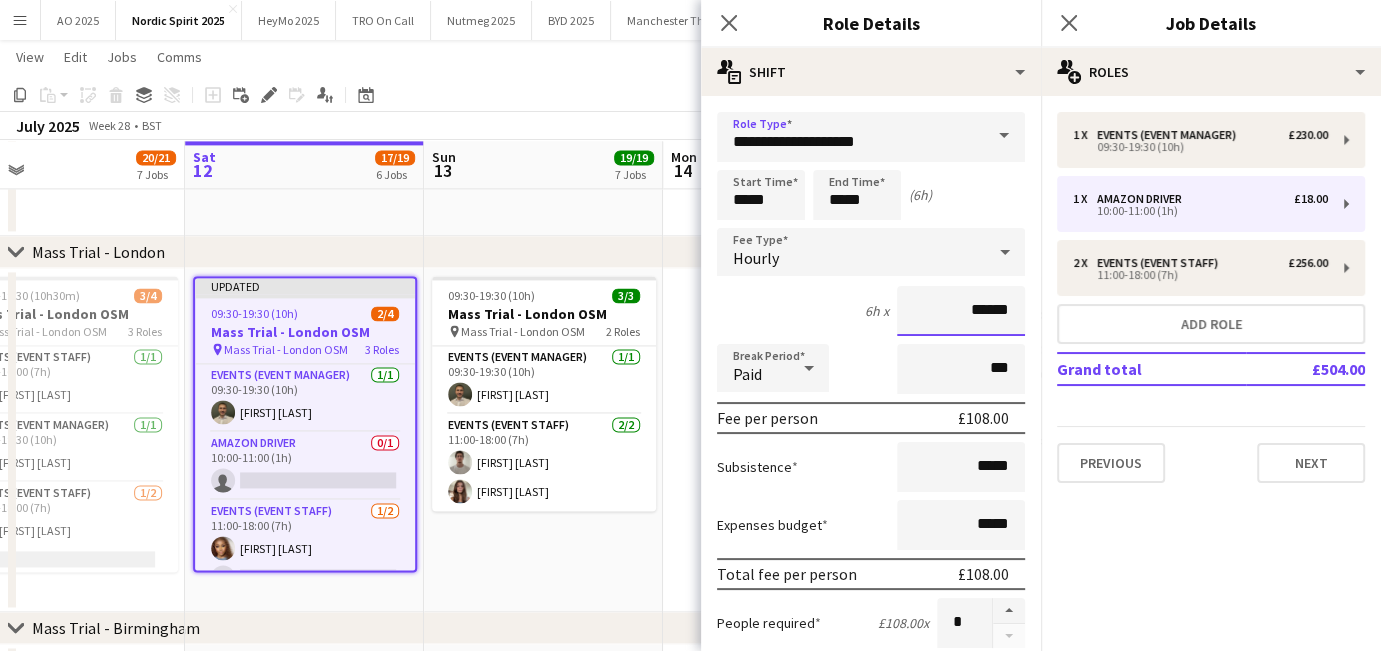 click on "******" at bounding box center [961, 311] 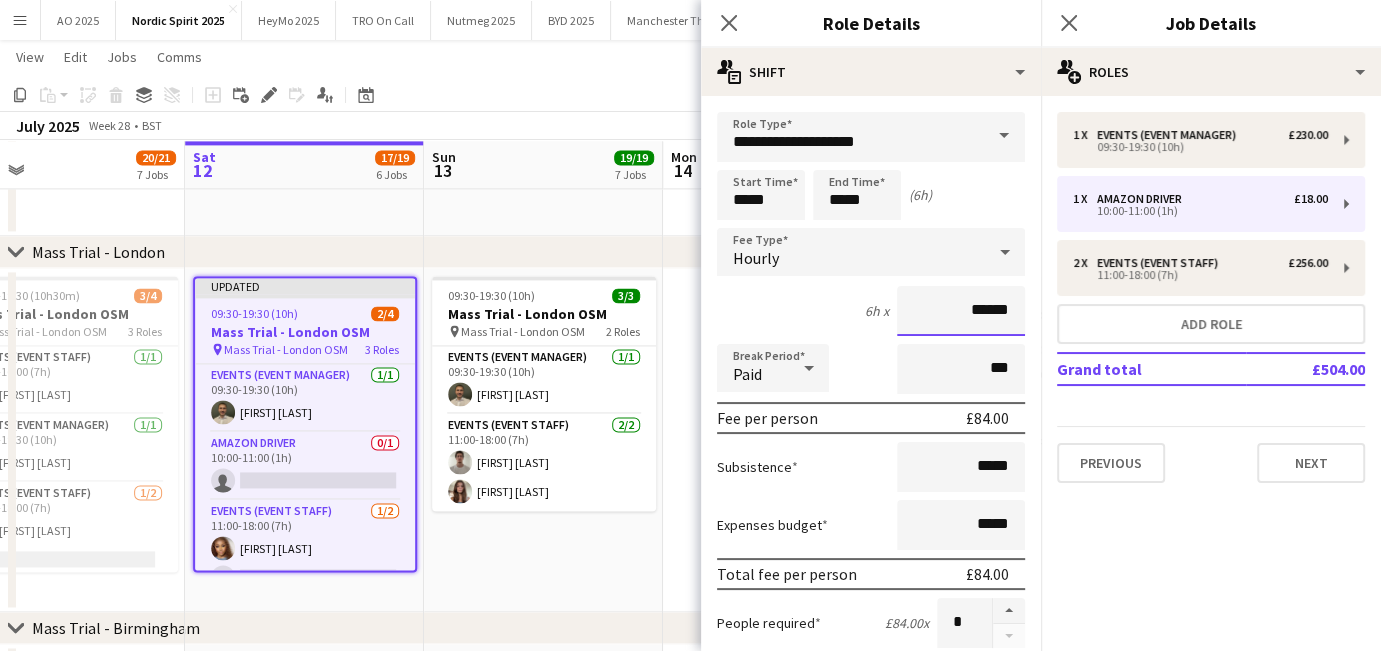 type on "******" 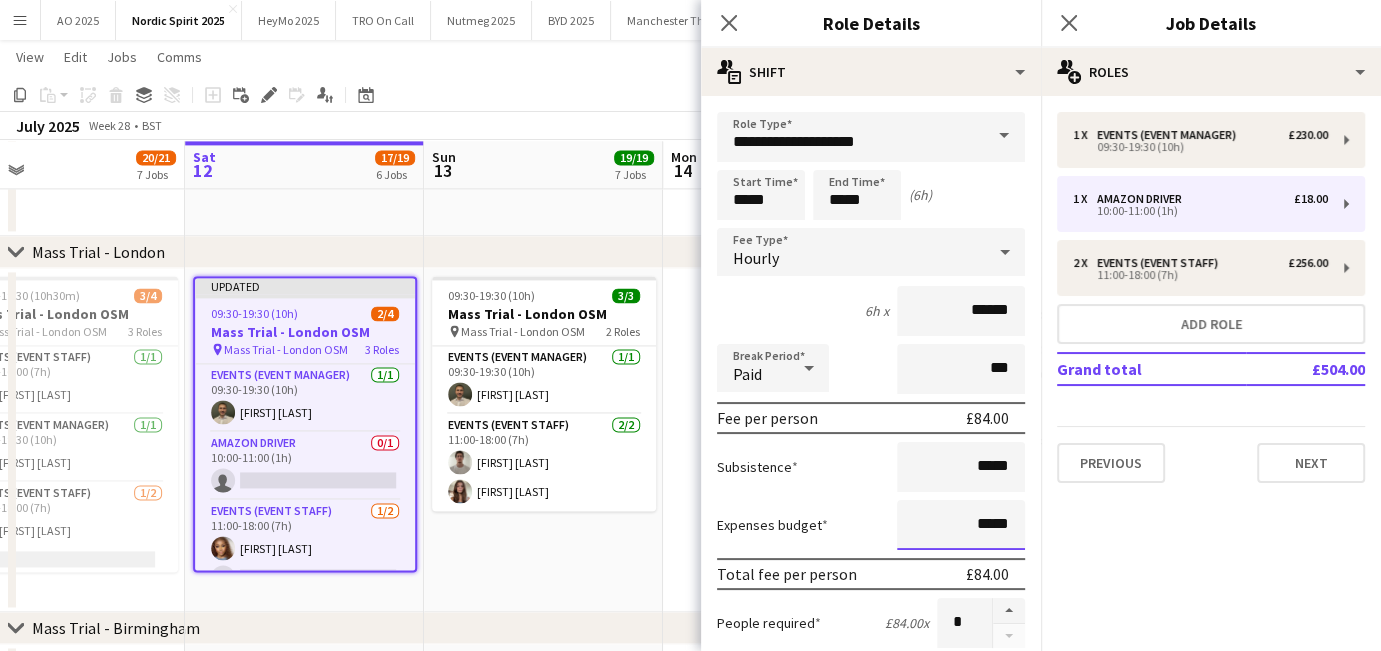 click on "*****" at bounding box center [961, 525] 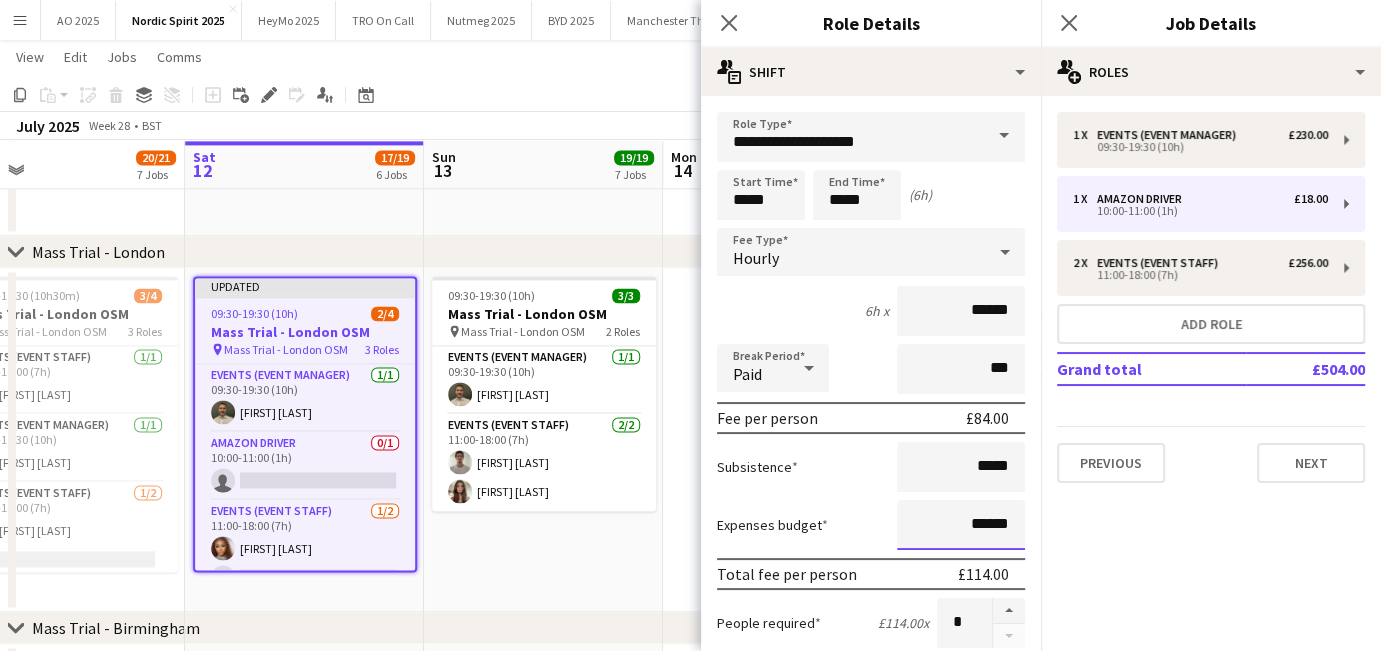 type on "******" 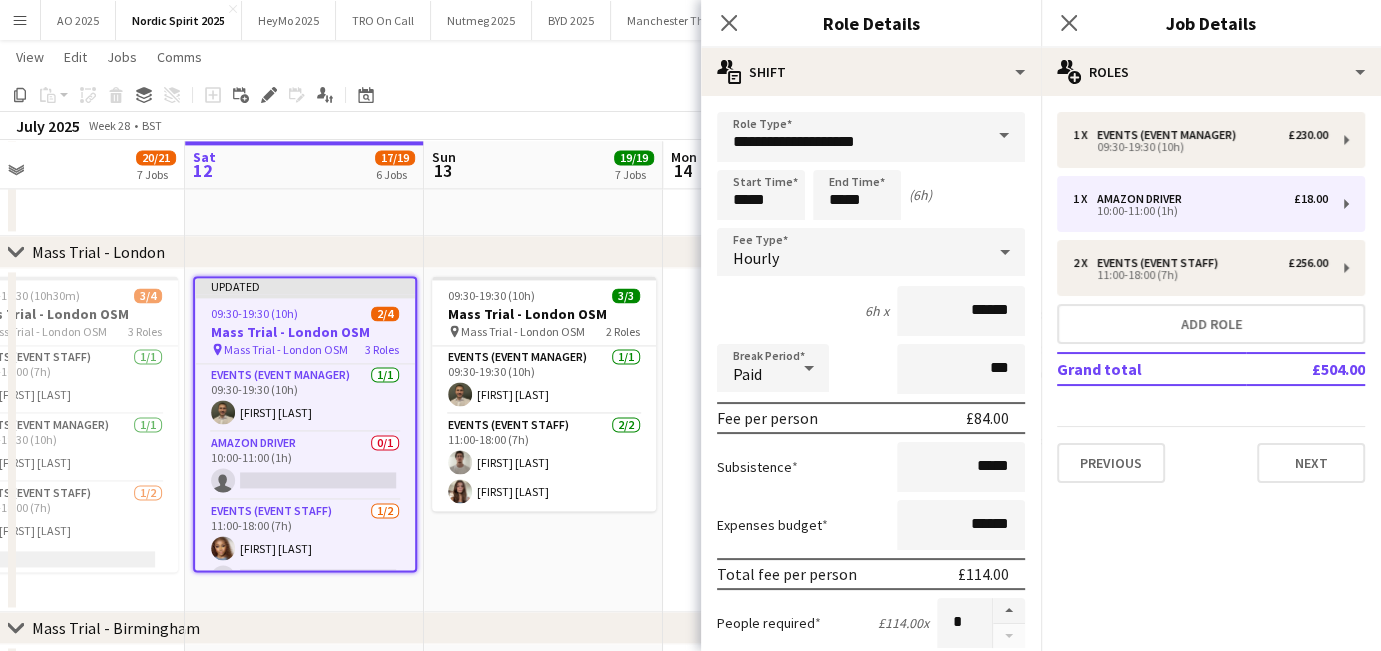 click on "Subsistence  *****" at bounding box center [871, 467] 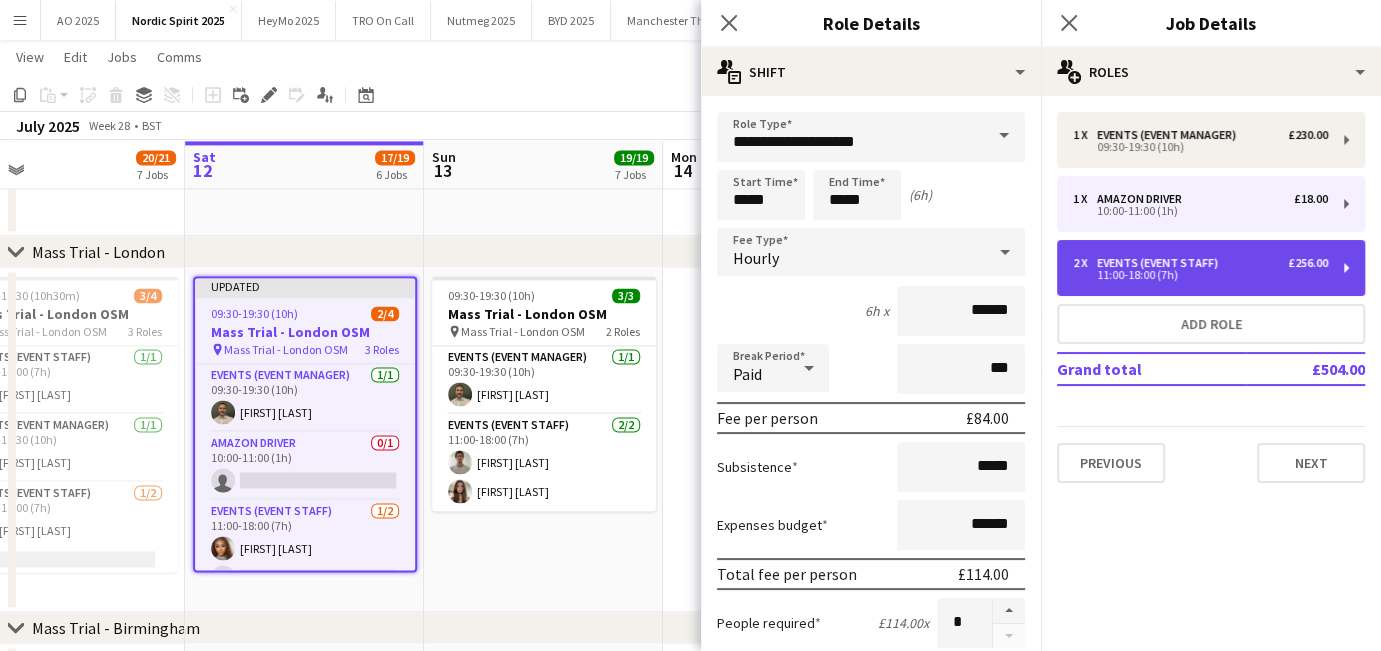 click on "11:00-18:00 (7h)" at bounding box center [1200, 275] 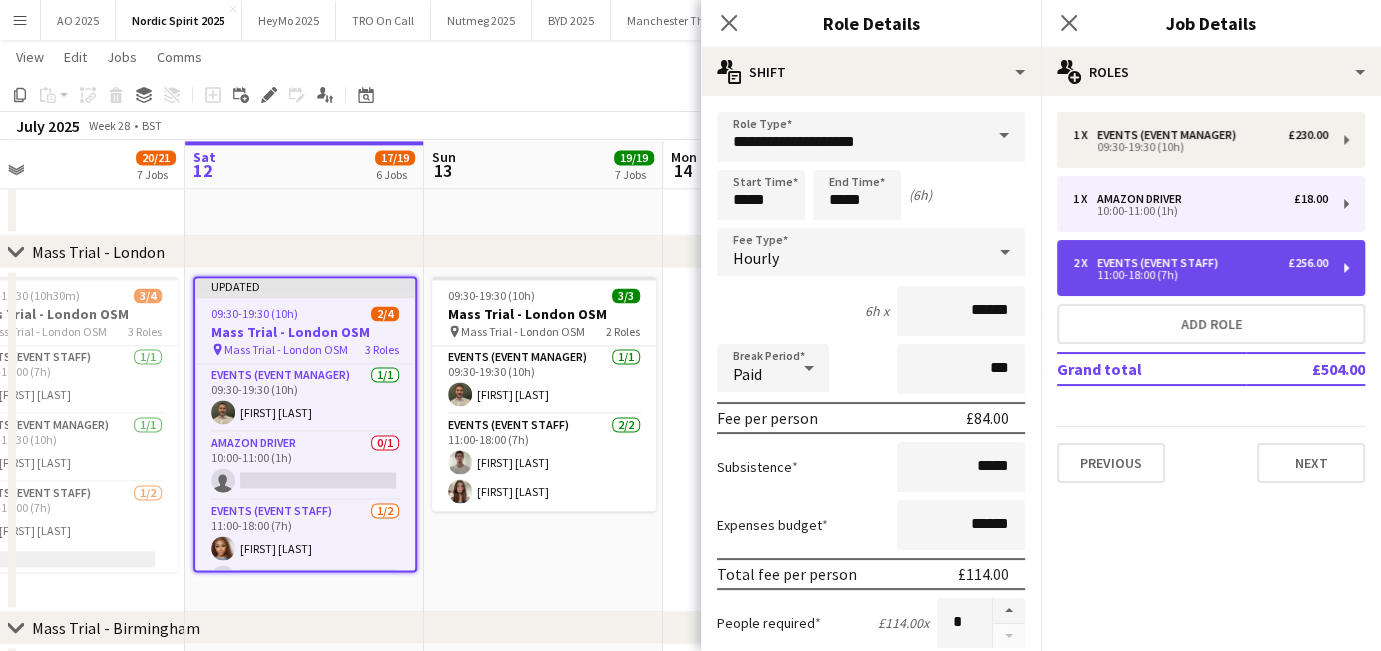 type on "*****" 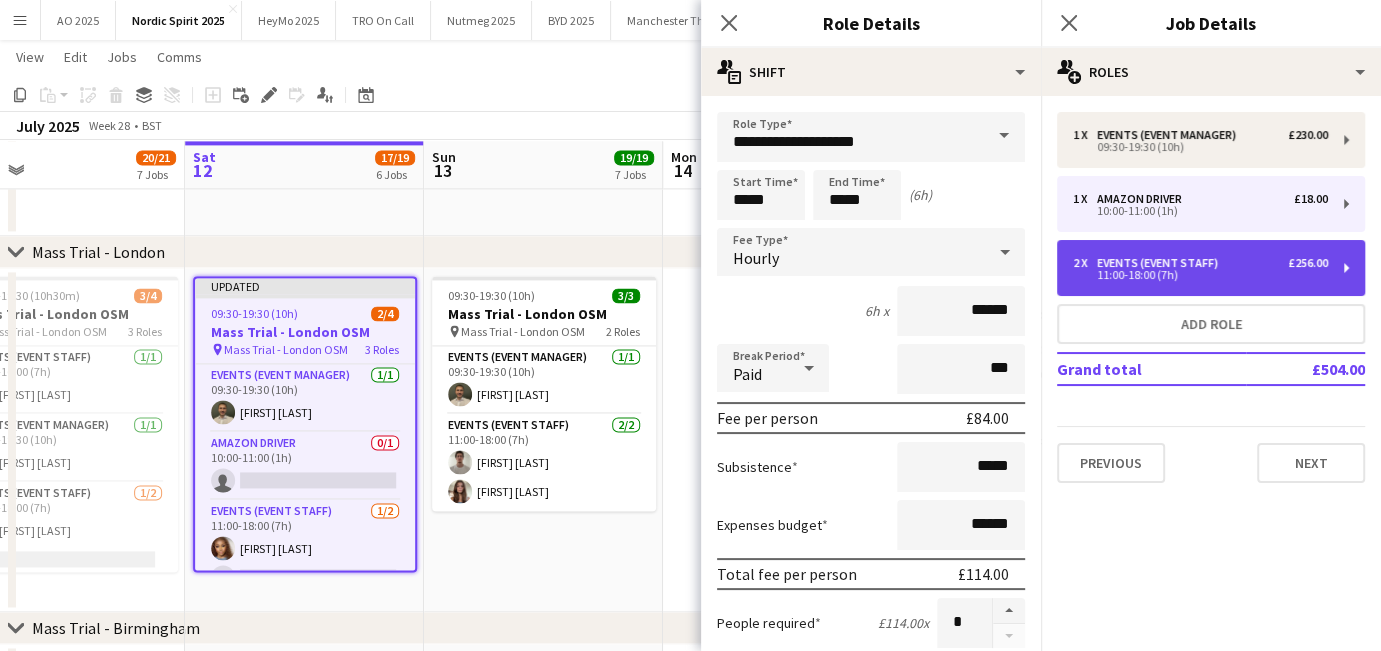 type on "*" 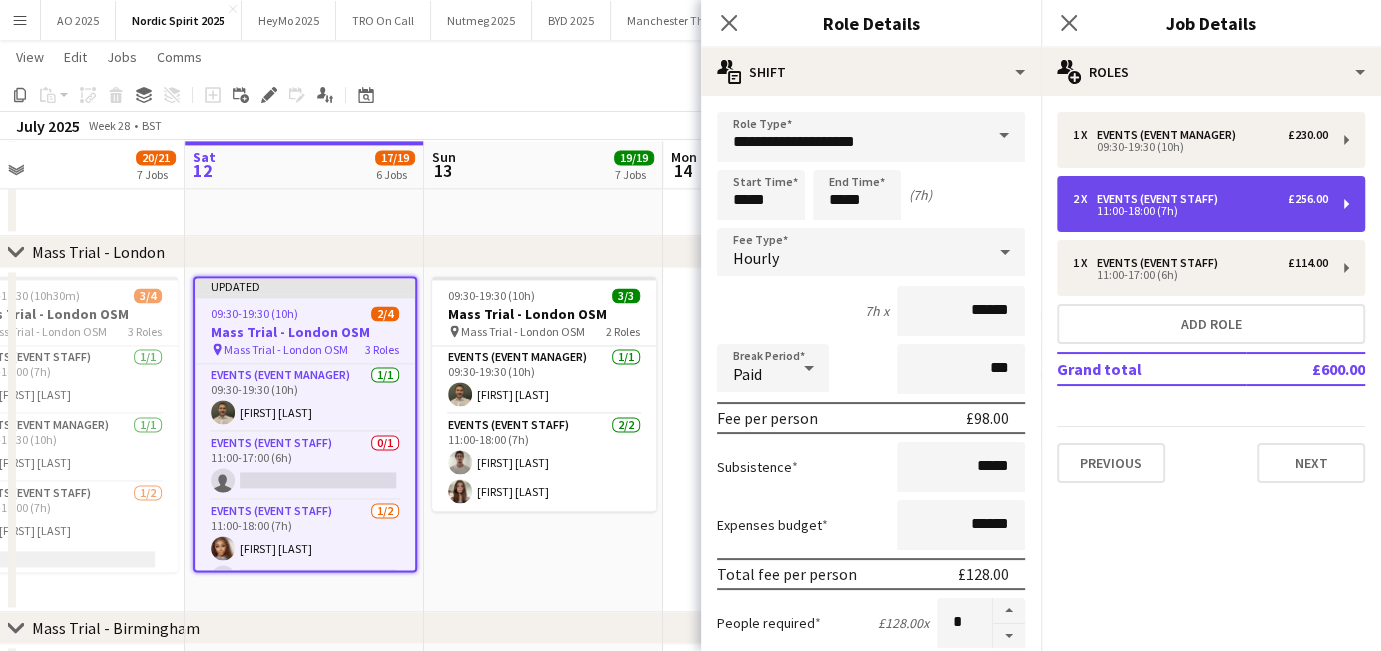 click on "11:00-18:00 (7h)" at bounding box center [1200, 211] 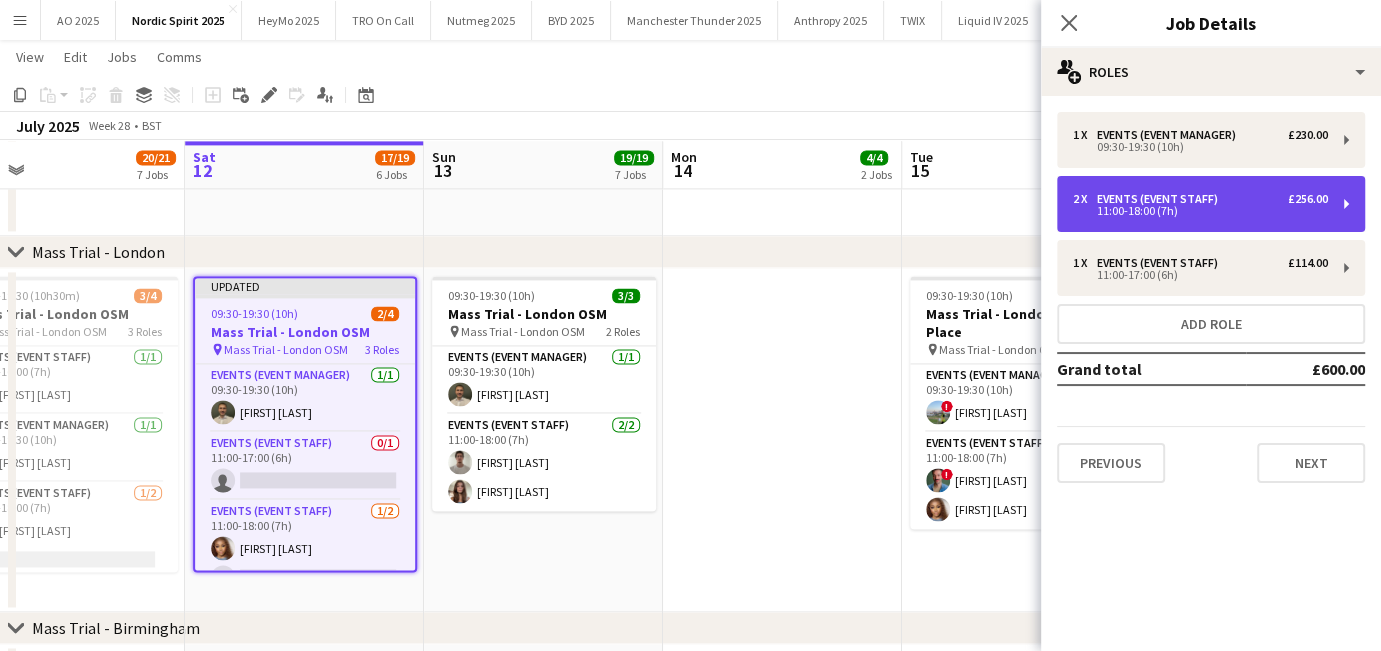 click on "11:00-18:00 (7h)" at bounding box center [1200, 211] 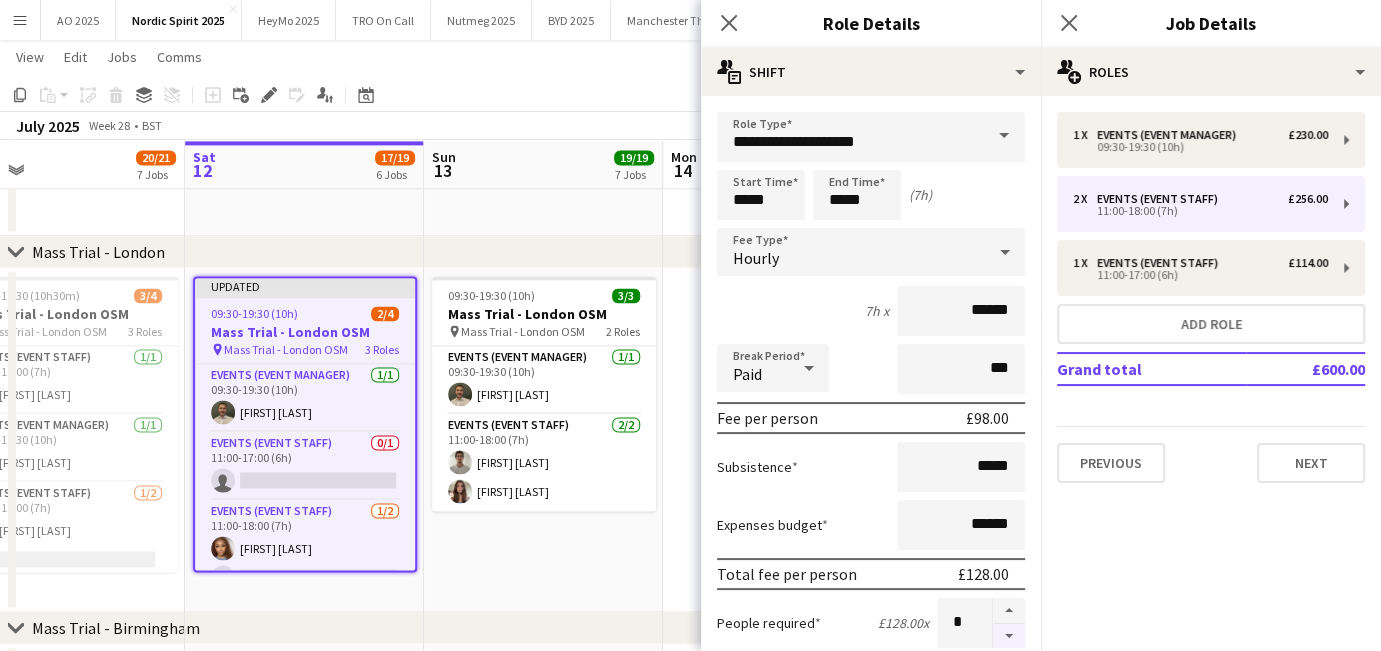 click at bounding box center [1009, 636] 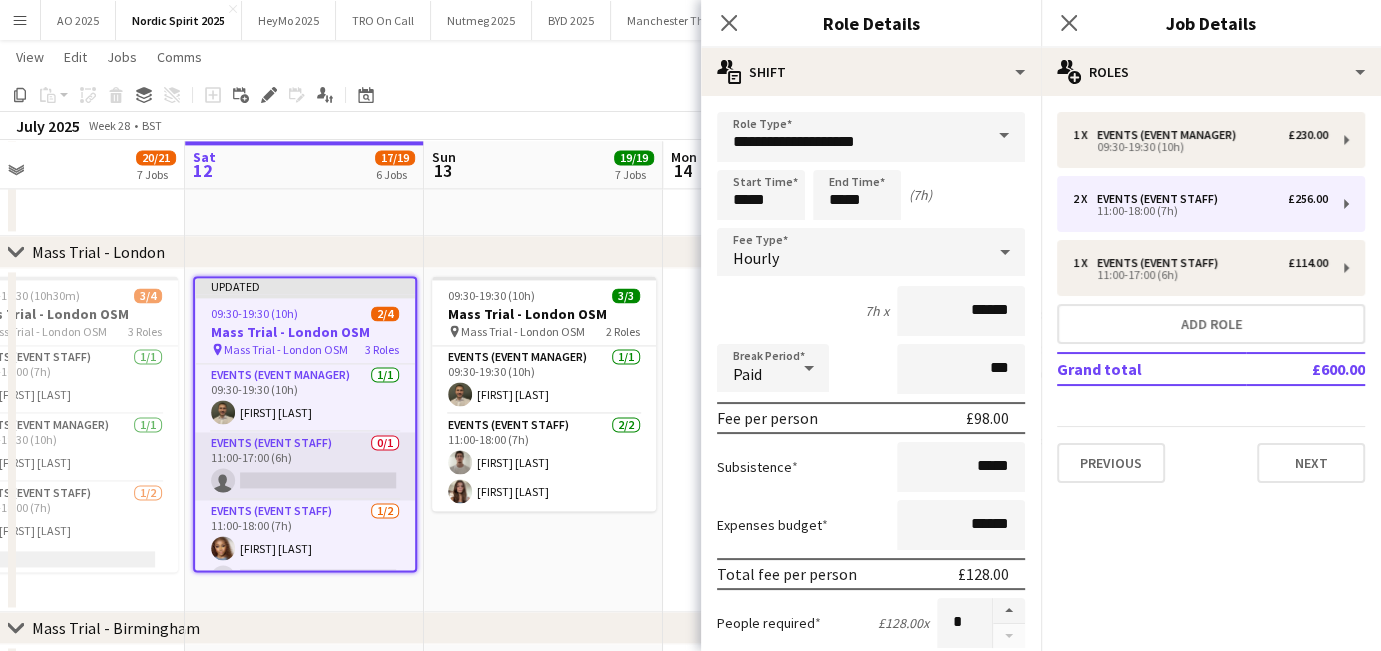 click on "Events (Event Staff)   0/1   11:00-17:00 (6h)
single-neutral-actions" at bounding box center [305, 466] 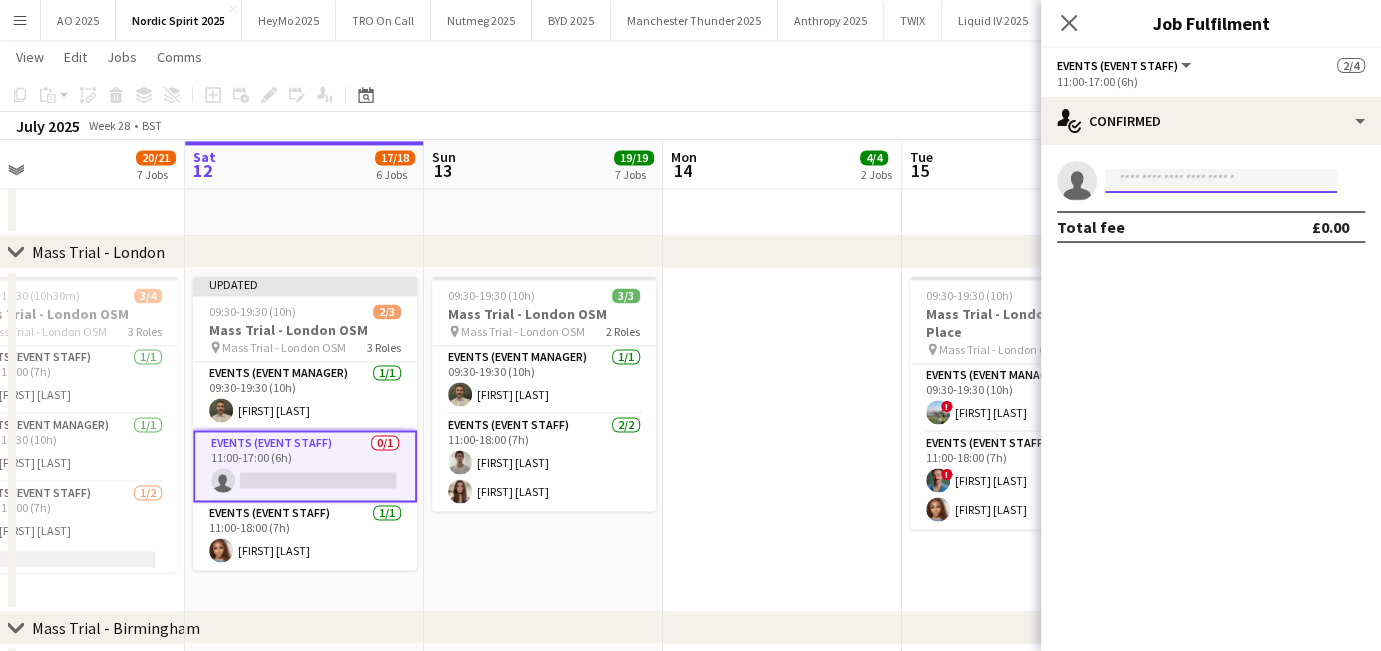 click at bounding box center [1221, 181] 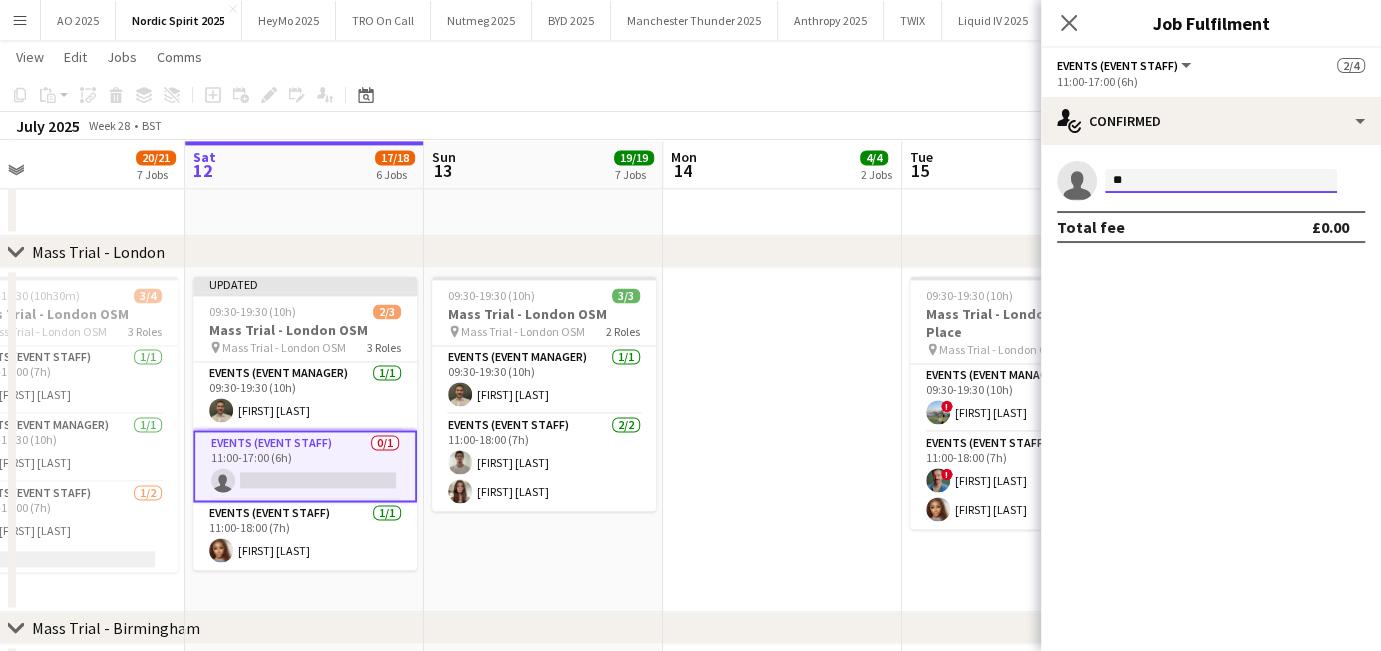 type on "*" 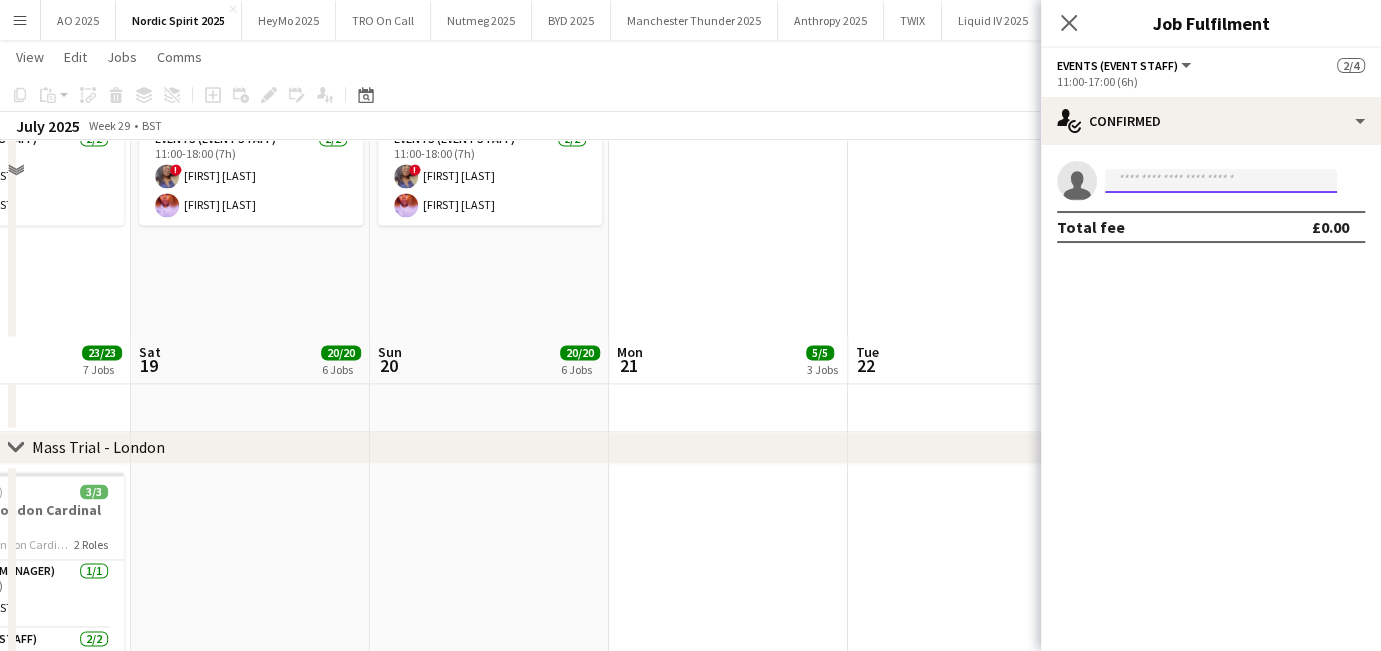 scroll, scrollTop: 0, scrollLeft: 627, axis: horizontal 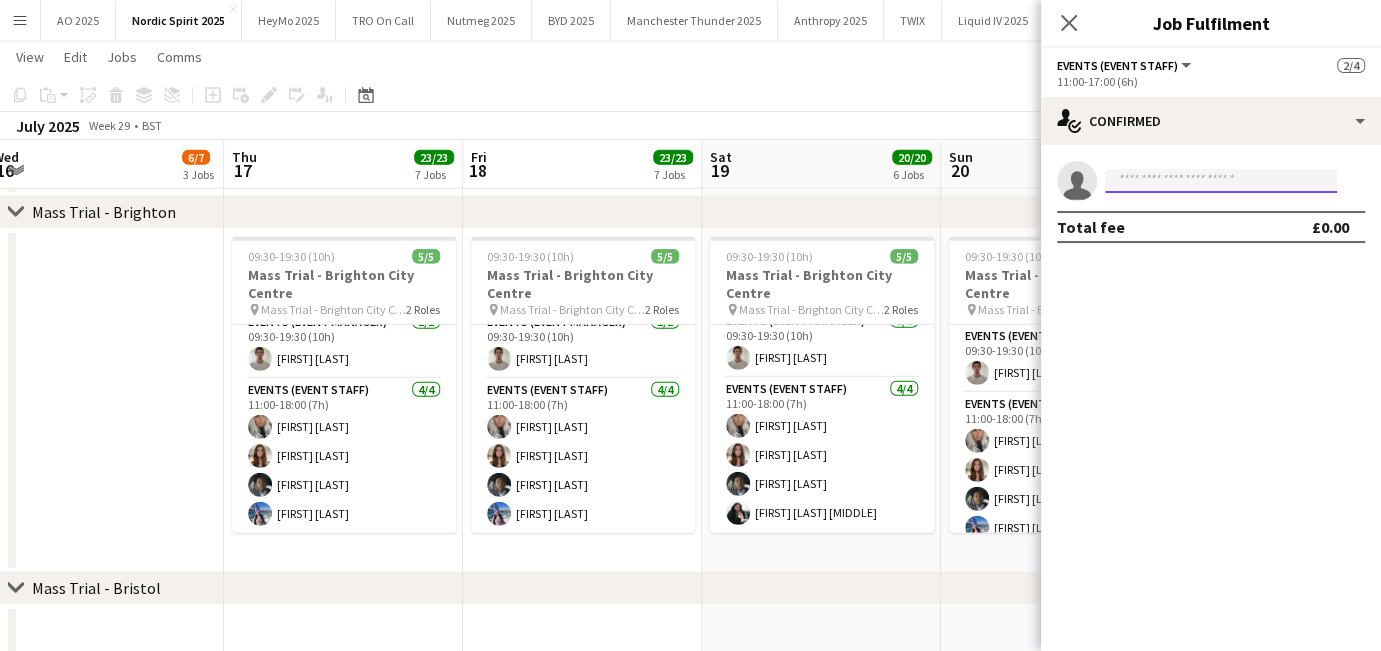 click at bounding box center (1221, 181) 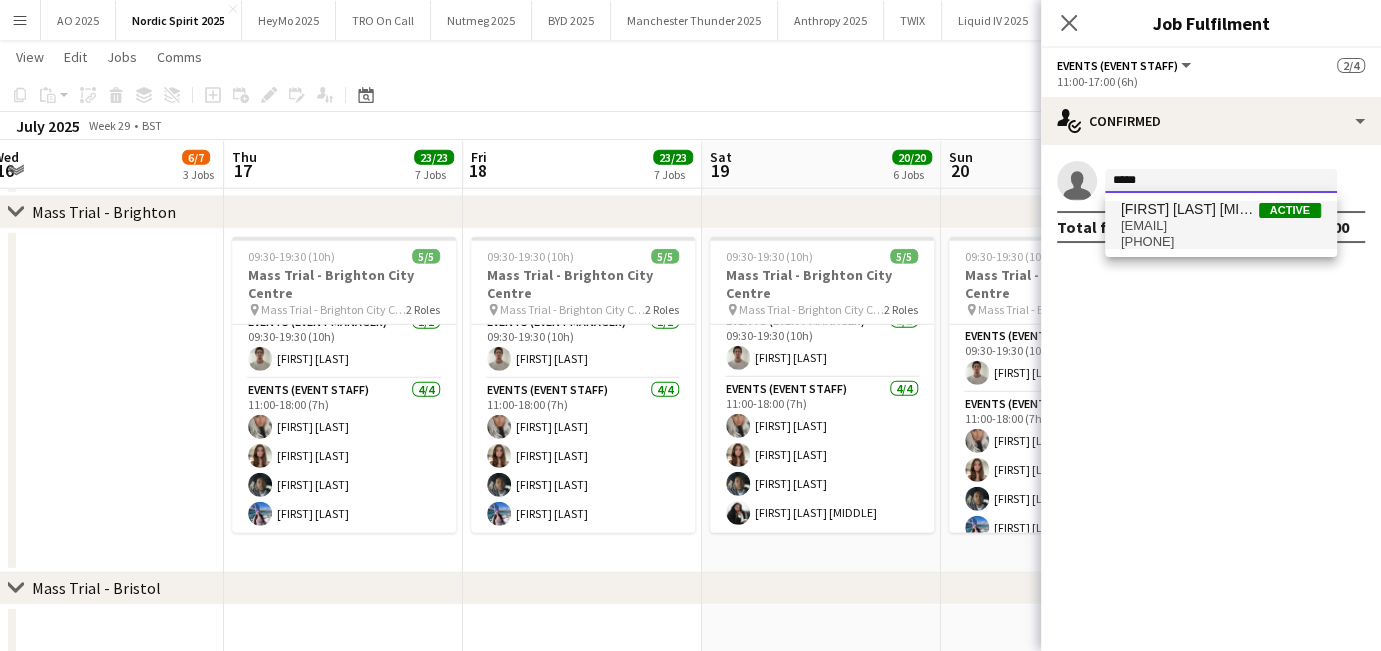 type on "*****" 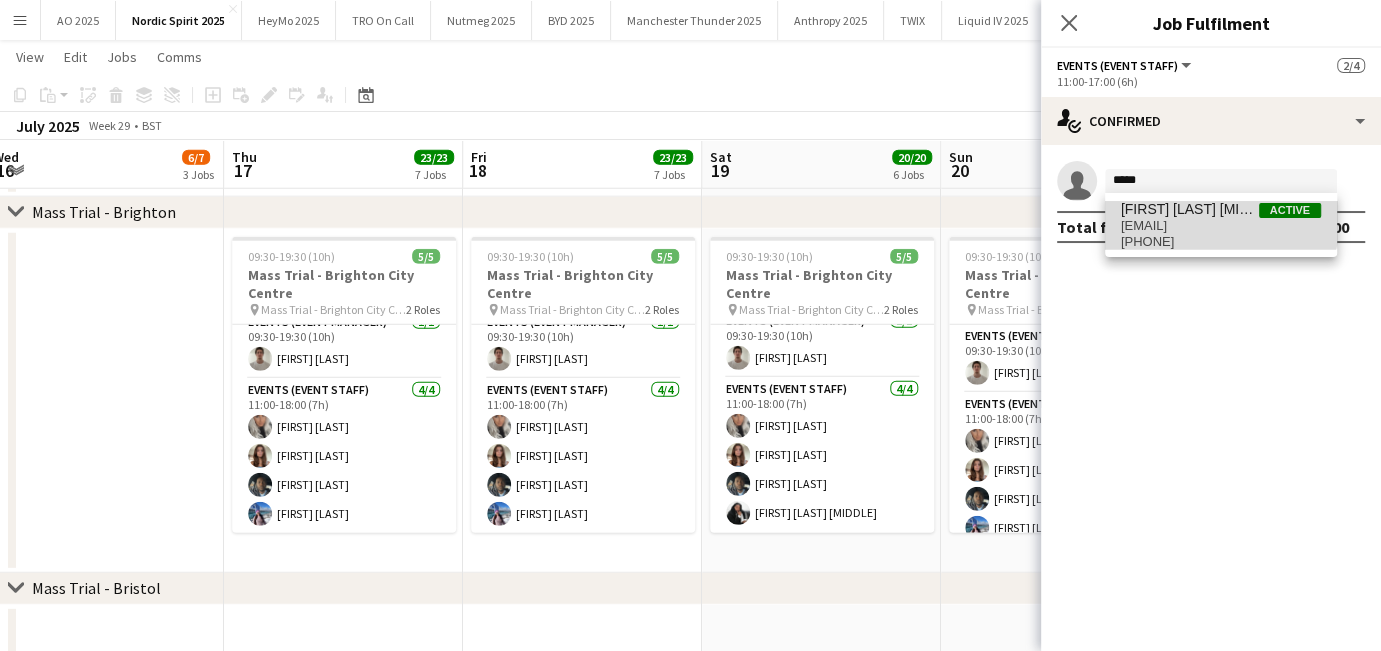 click on "[FIRST] [LAST] [MIDDLE]" at bounding box center [1190, 209] 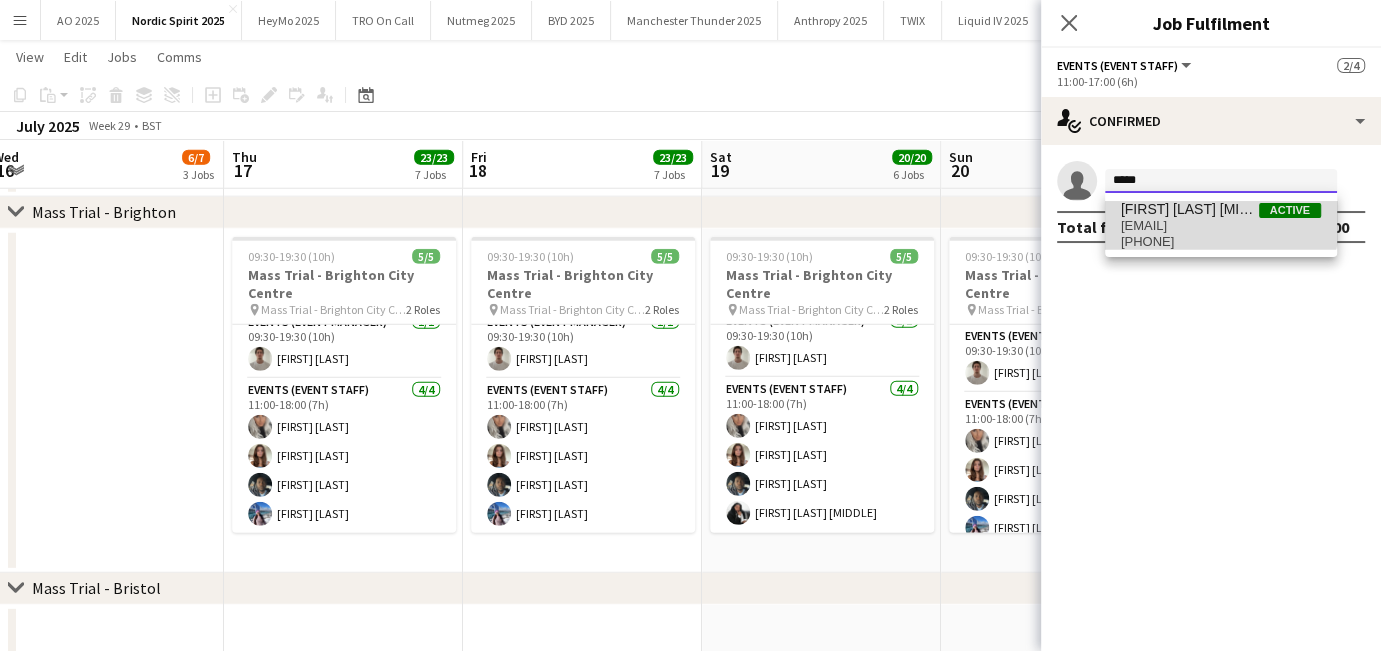 type 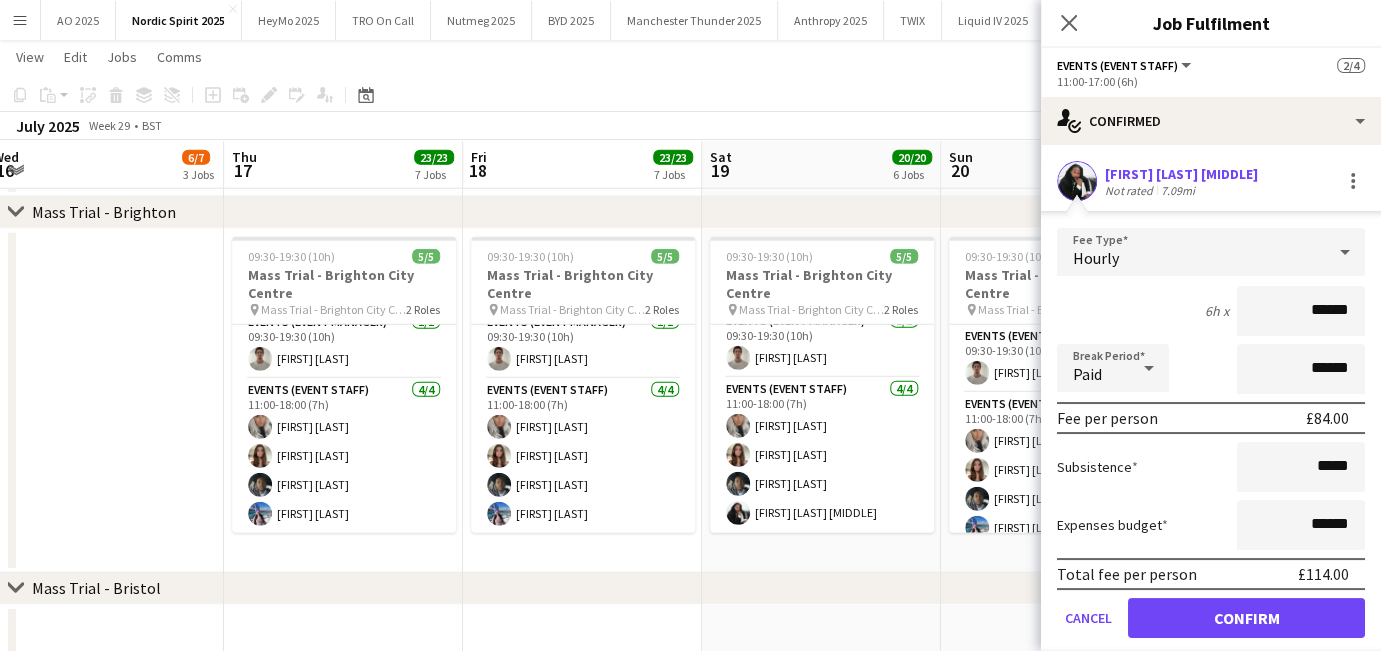 scroll, scrollTop: 58, scrollLeft: 0, axis: vertical 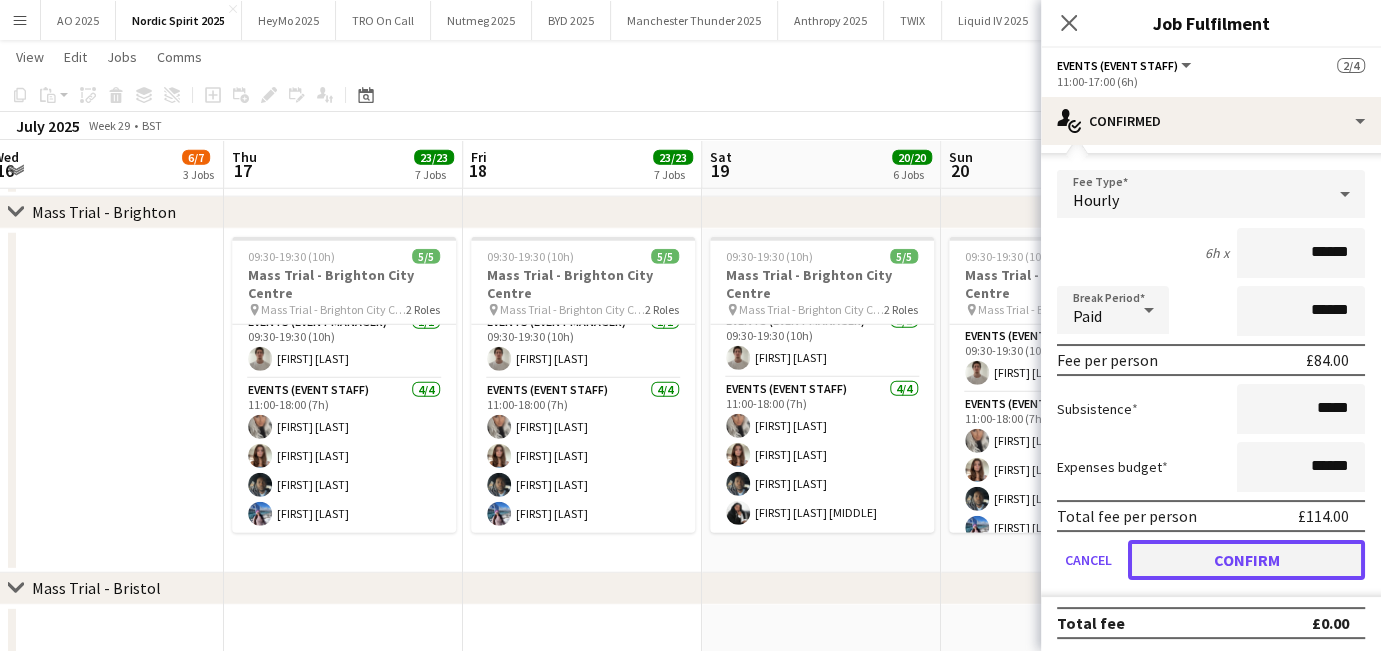 click on "Confirm" at bounding box center (1246, 560) 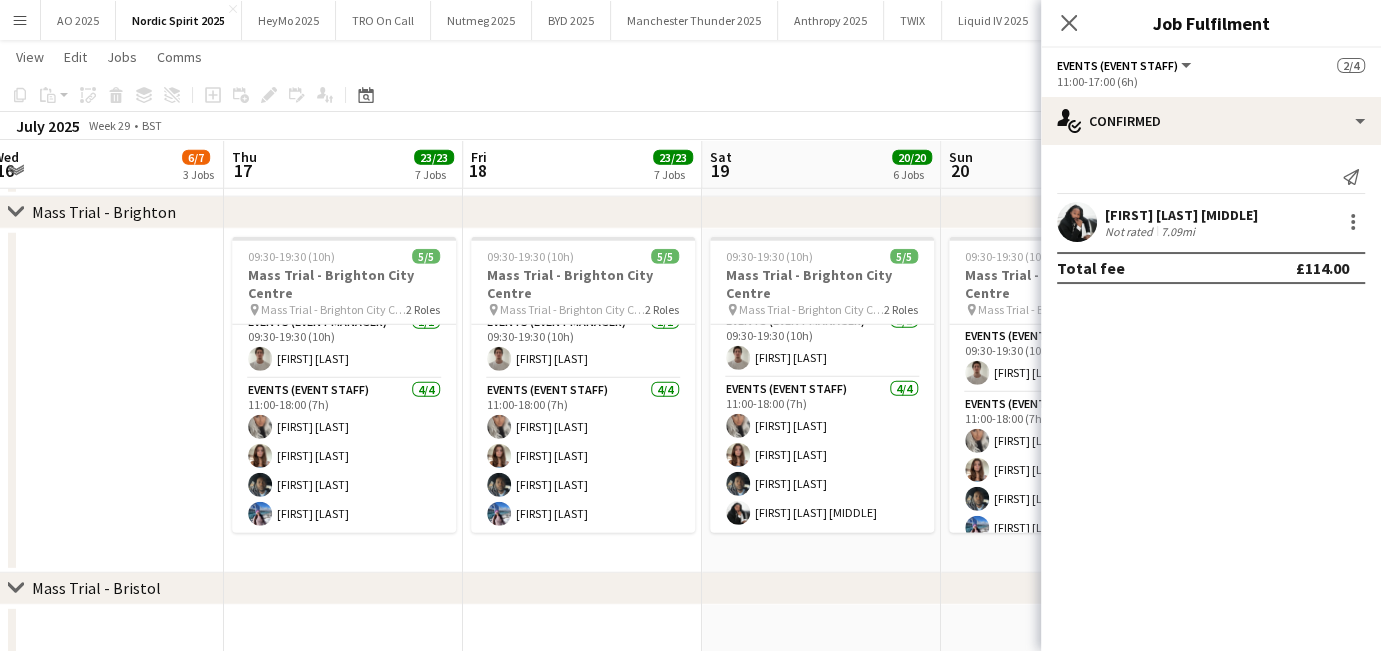 scroll, scrollTop: 0, scrollLeft: 0, axis: both 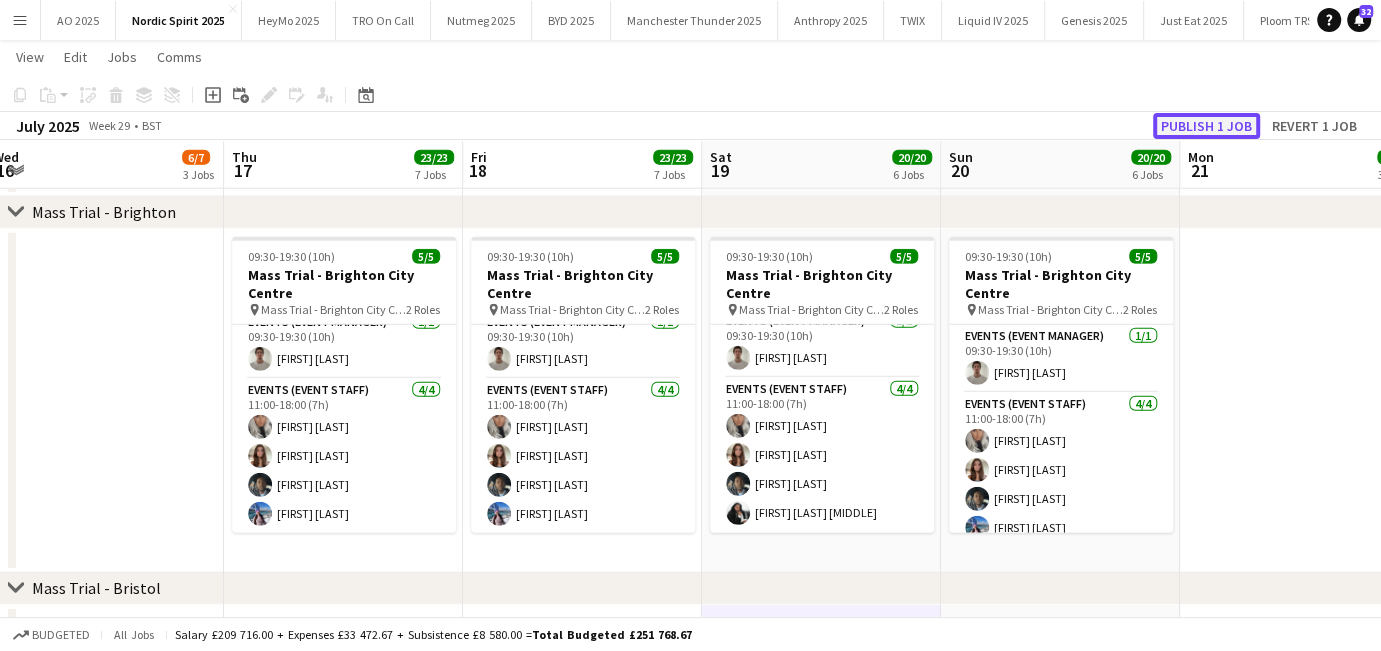 click on "Publish 1 job" 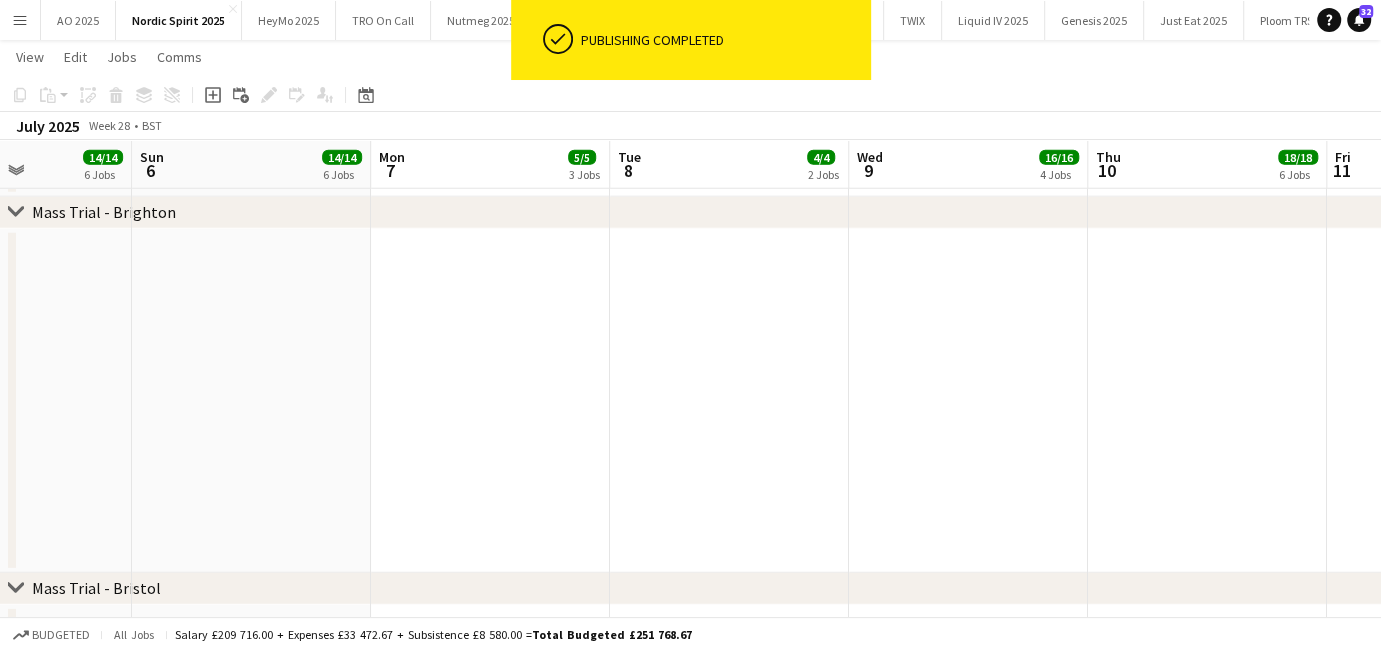 scroll, scrollTop: 0, scrollLeft: 620, axis: horizontal 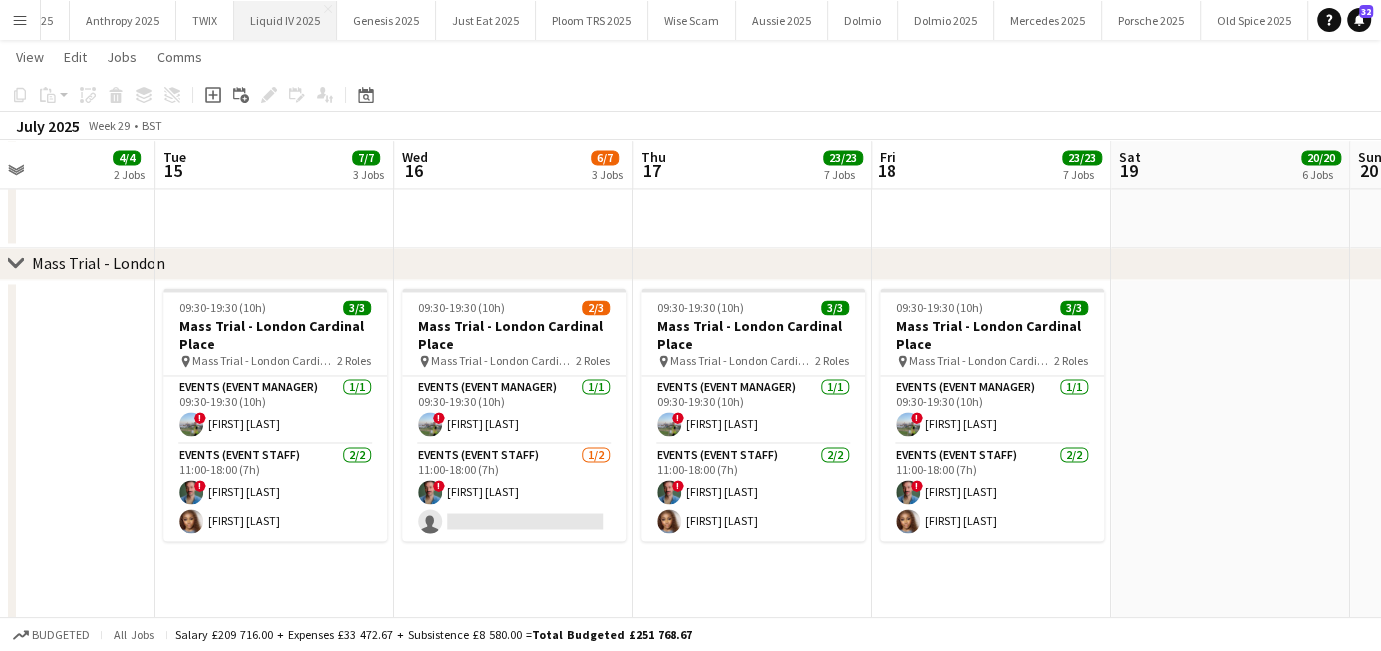 click on "Liquid IV 2025
Close" at bounding box center (285, 20) 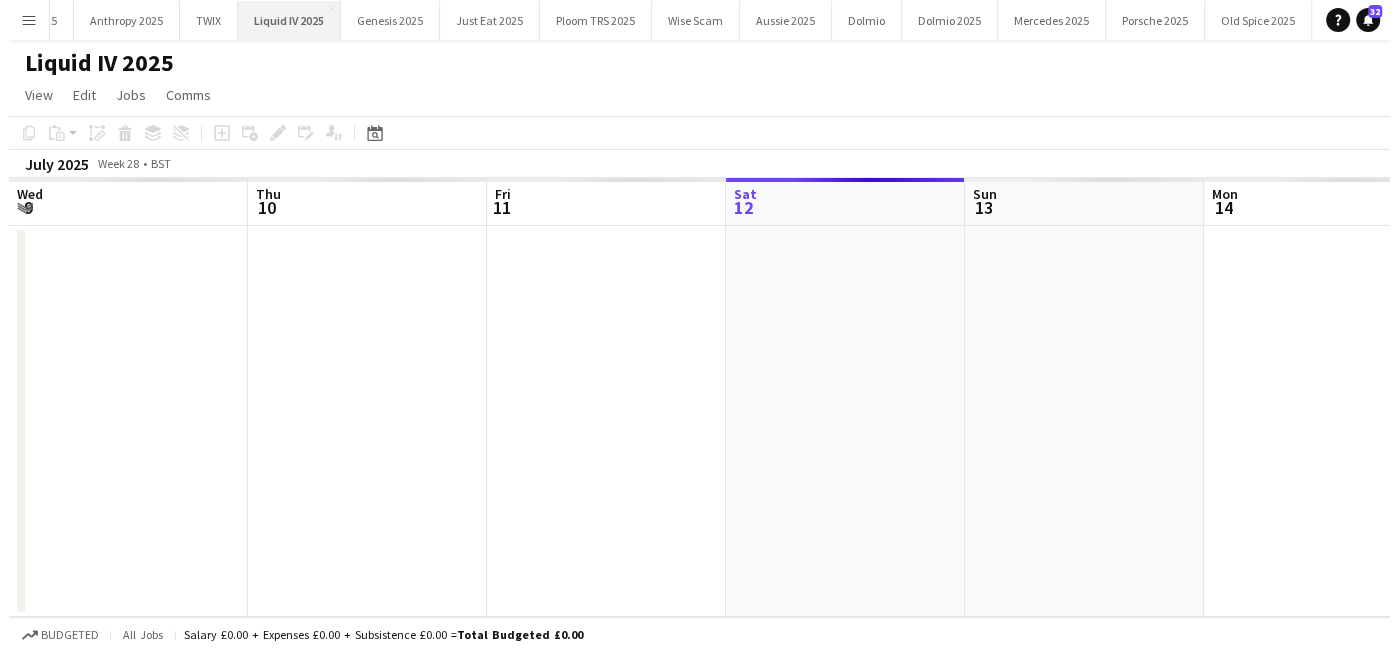 scroll, scrollTop: 0, scrollLeft: 0, axis: both 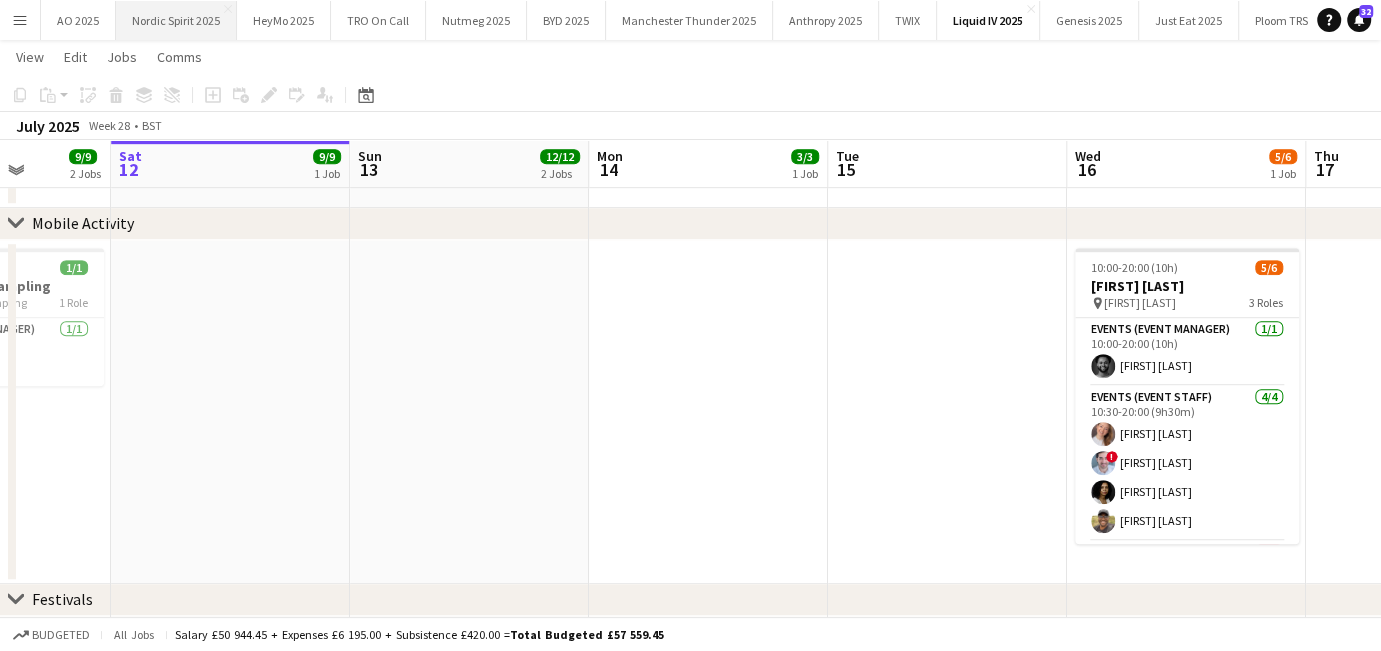 click on "Nordic Spirit 2025
Close" at bounding box center (176, 20) 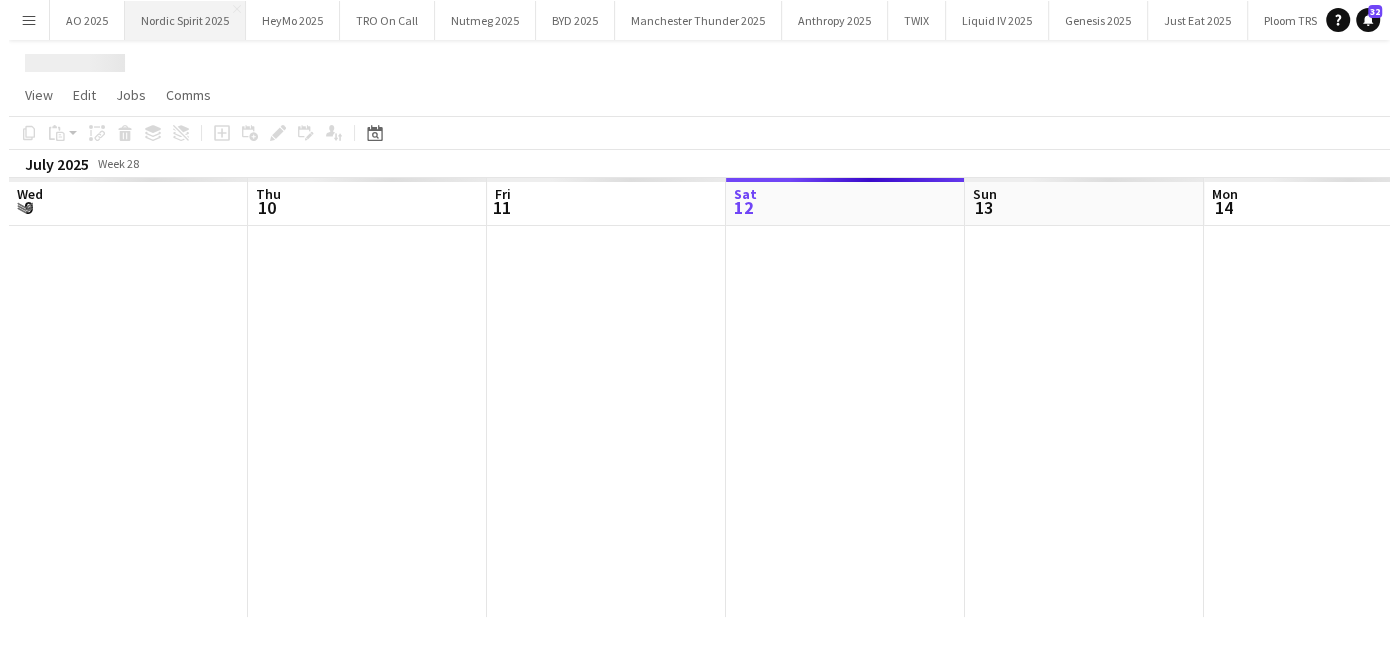 scroll, scrollTop: 0, scrollLeft: 0, axis: both 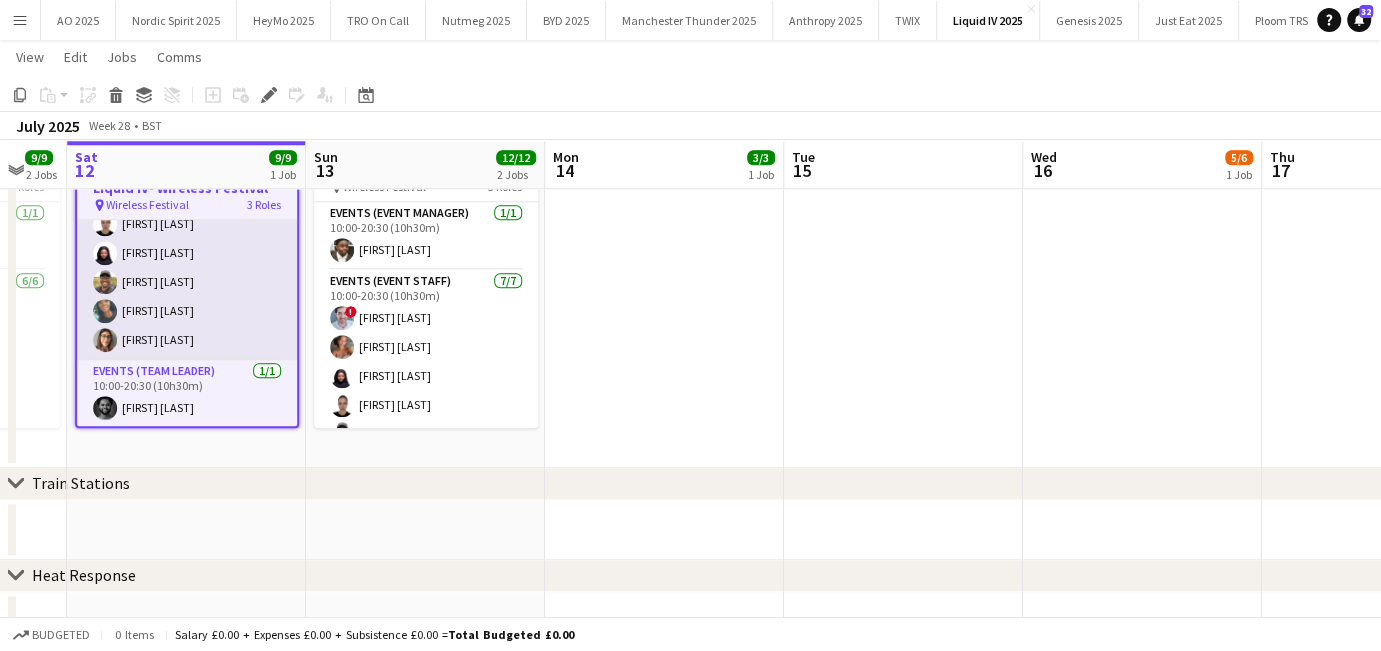 click on "Events (Event Staff)   7/7   10:00-20:30 (10h30m)
! Joey Maragakis Amber Abrahams Alexandra Droussioti Marlene Madenge Kevin Chemuka Michelle White Usha Chauhan" at bounding box center [187, 239] 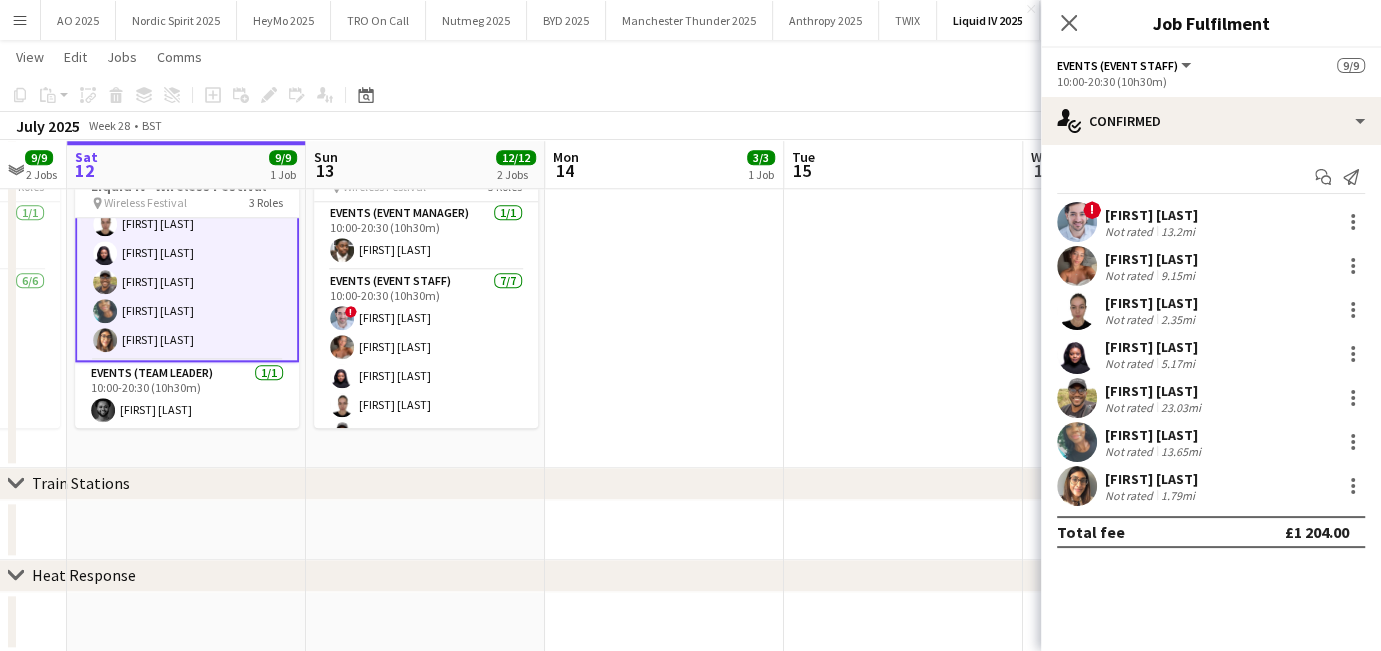 click on "[FIRST] [LAST]" at bounding box center [1155, 391] 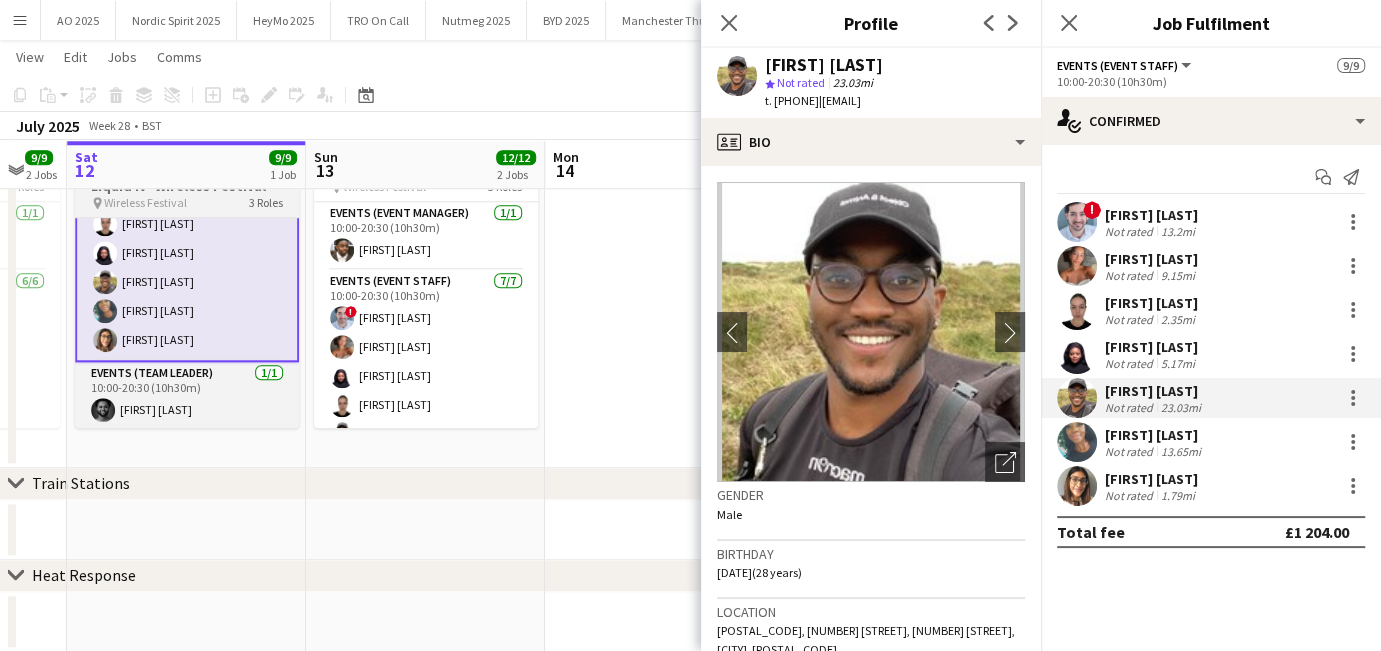 scroll, scrollTop: 0, scrollLeft: 0, axis: both 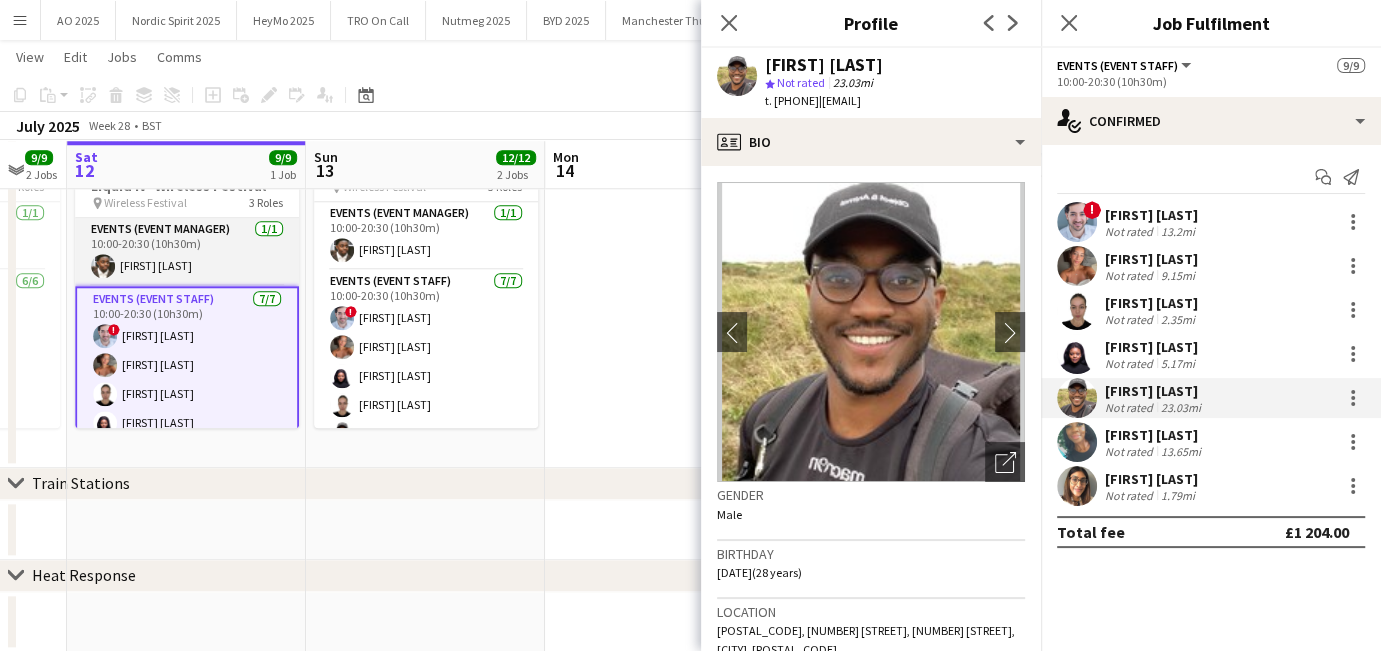 click on "Events (Event Manager)   1/1   10:00-20:30 (10h30m)
Thierry Mujjuze" at bounding box center (187, 252) 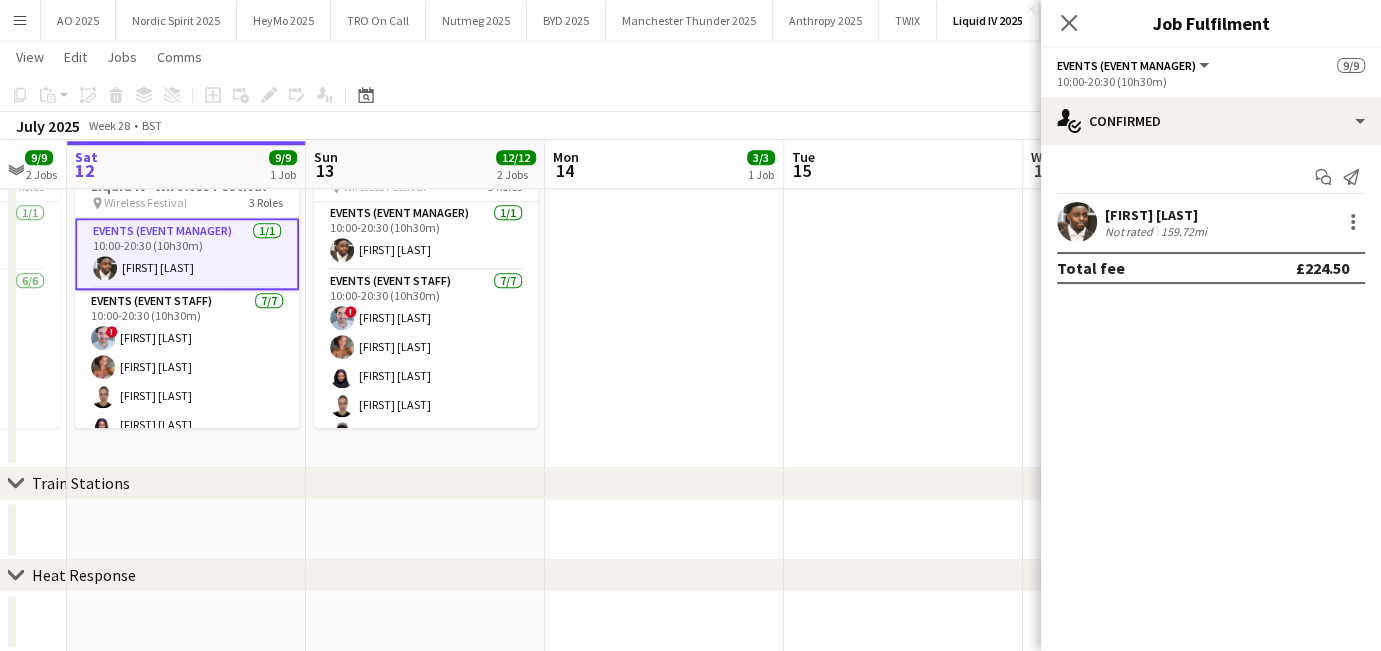 click on "[FIRST] [LAST]" at bounding box center [1158, 215] 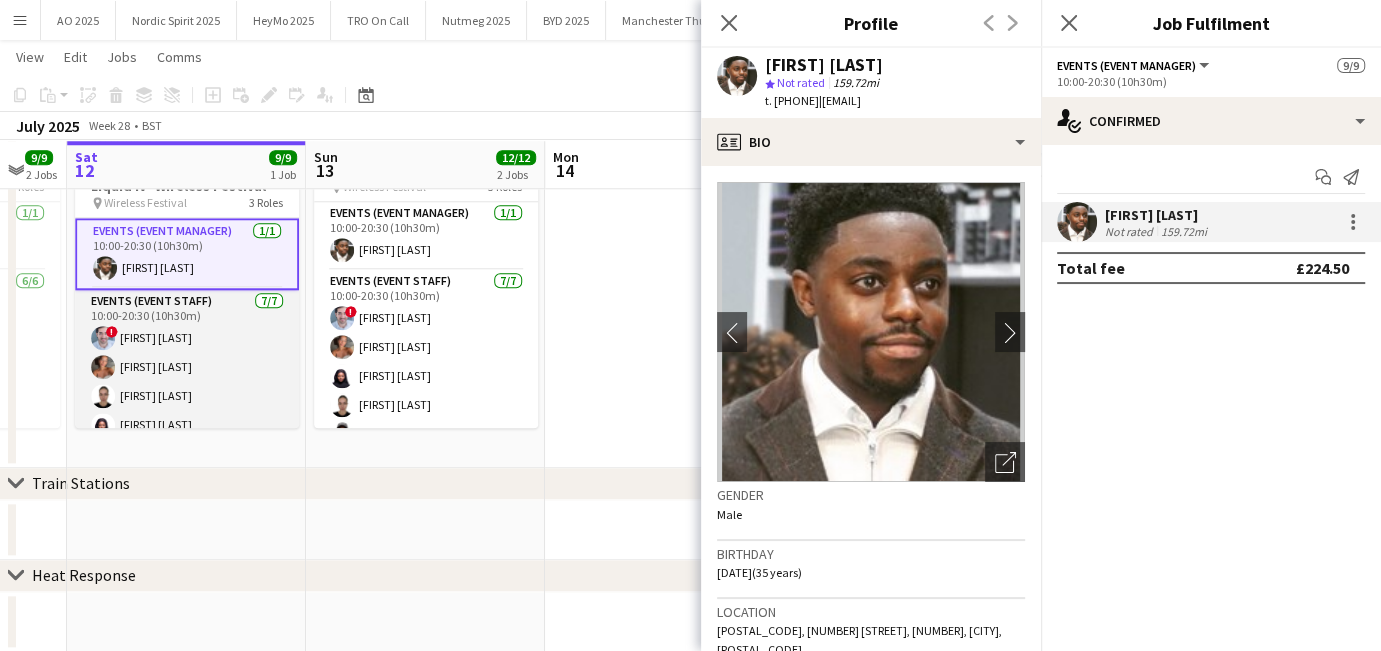 scroll, scrollTop: 170, scrollLeft: 0, axis: vertical 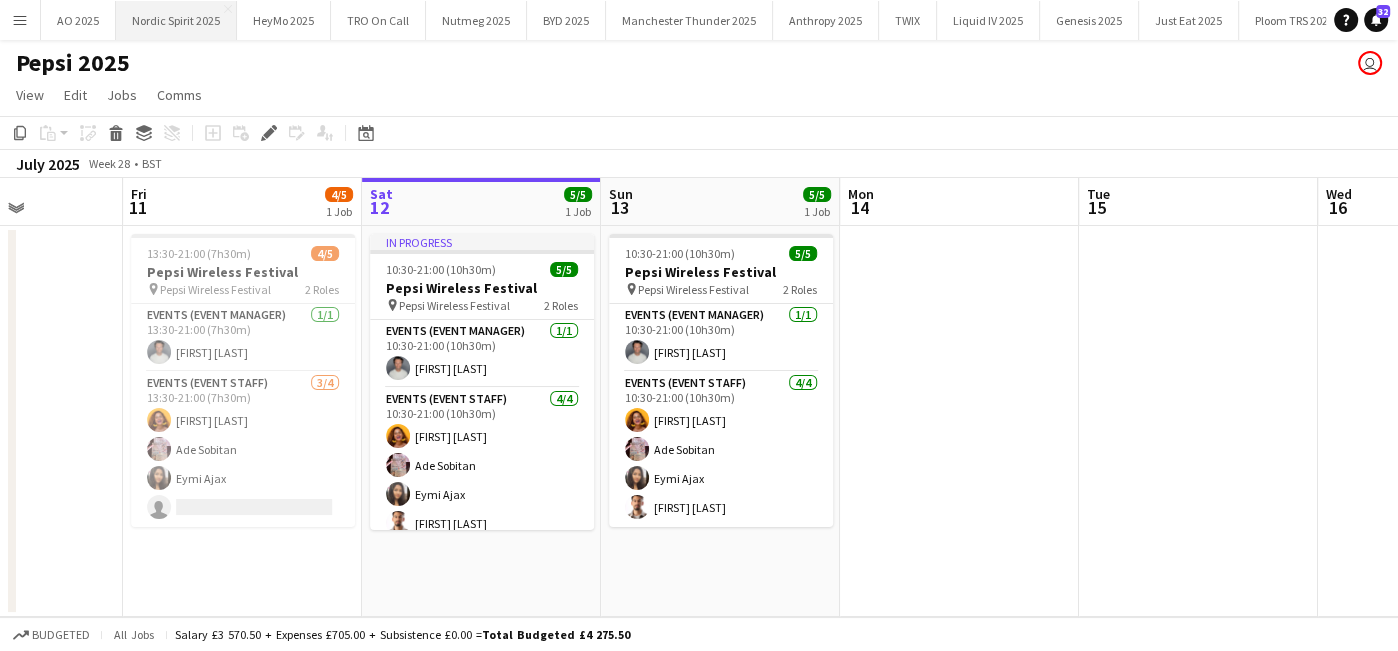 click on "Nordic Spirit 2025
Close" at bounding box center (176, 20) 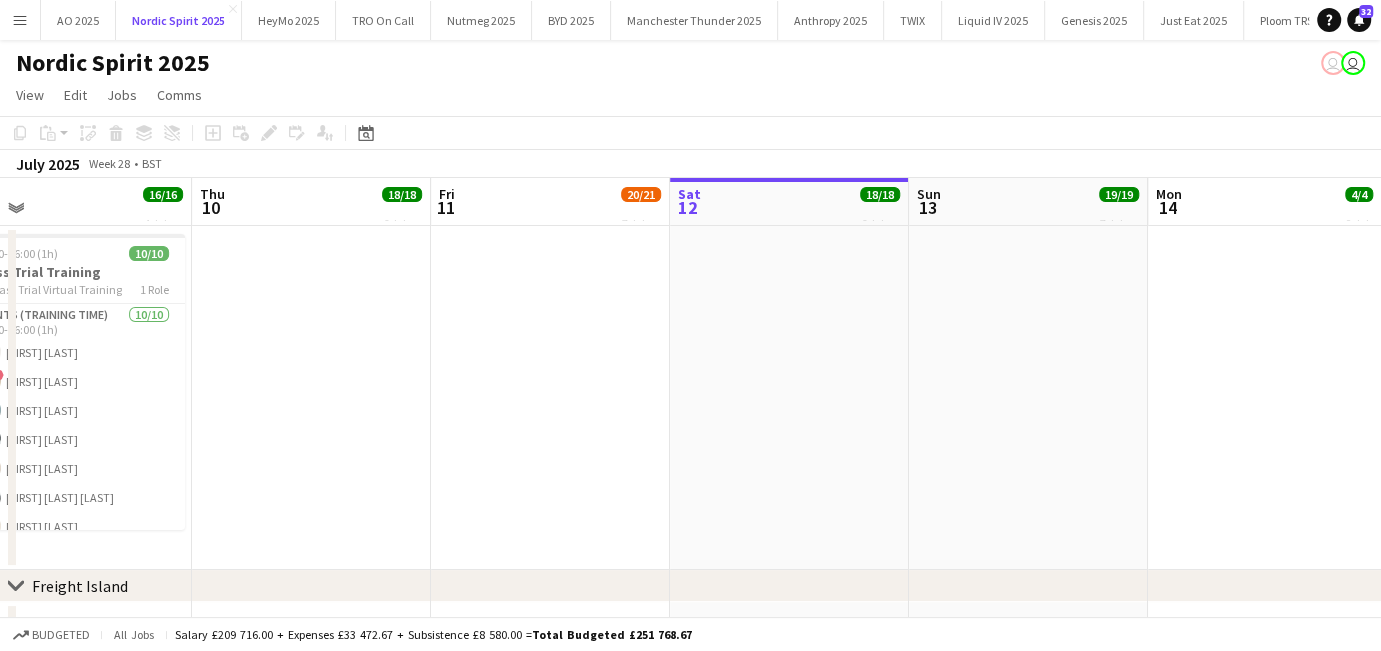scroll, scrollTop: 0, scrollLeft: 522, axis: horizontal 